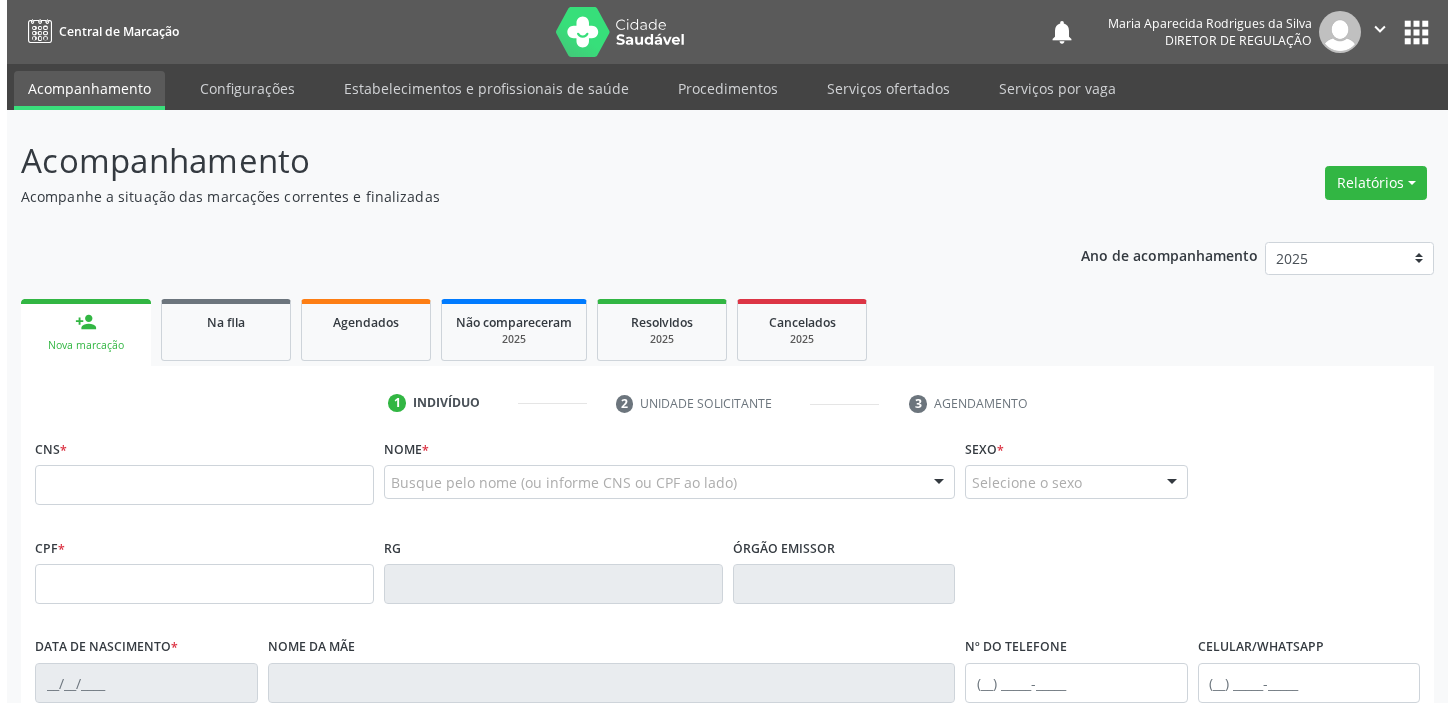 scroll, scrollTop: 0, scrollLeft: 0, axis: both 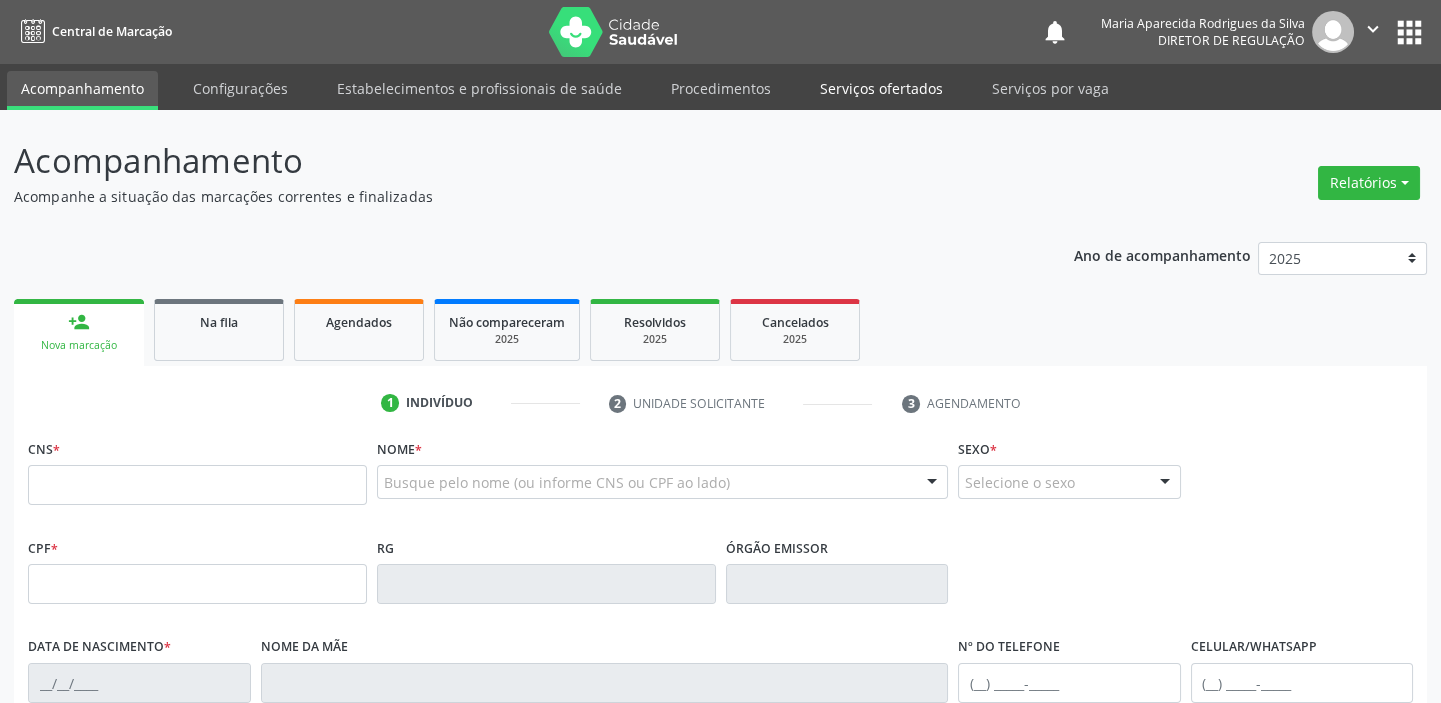click on "Serviços ofertados" at bounding box center [881, 88] 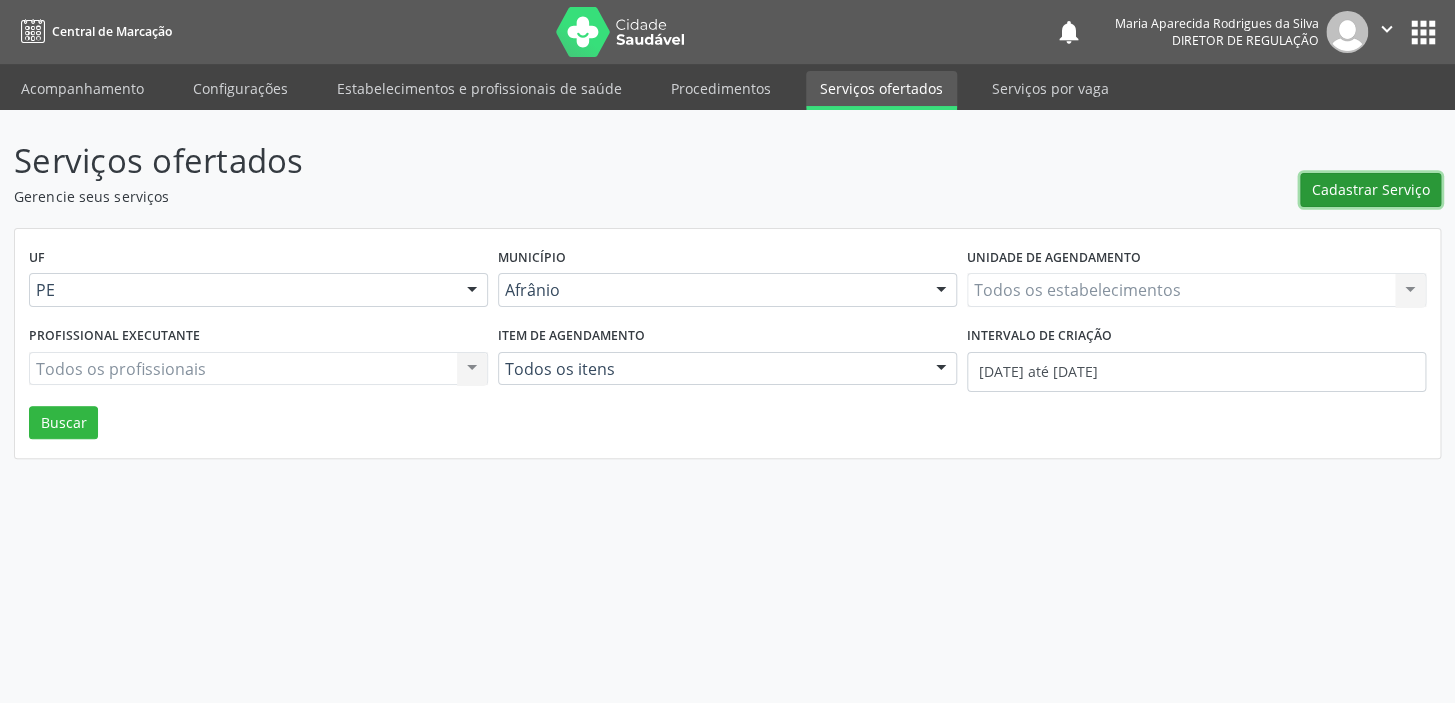 click on "Cadastrar Serviço" at bounding box center (1371, 189) 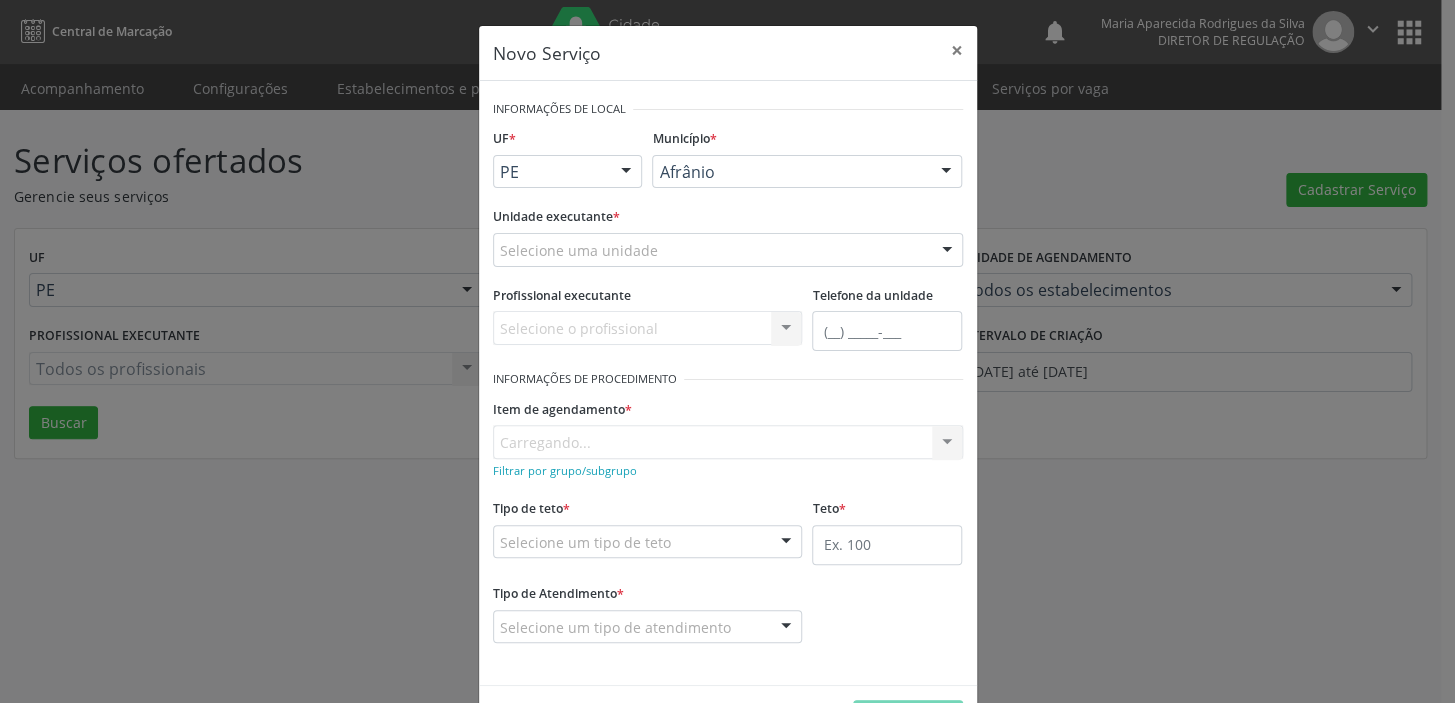 scroll, scrollTop: 0, scrollLeft: 0, axis: both 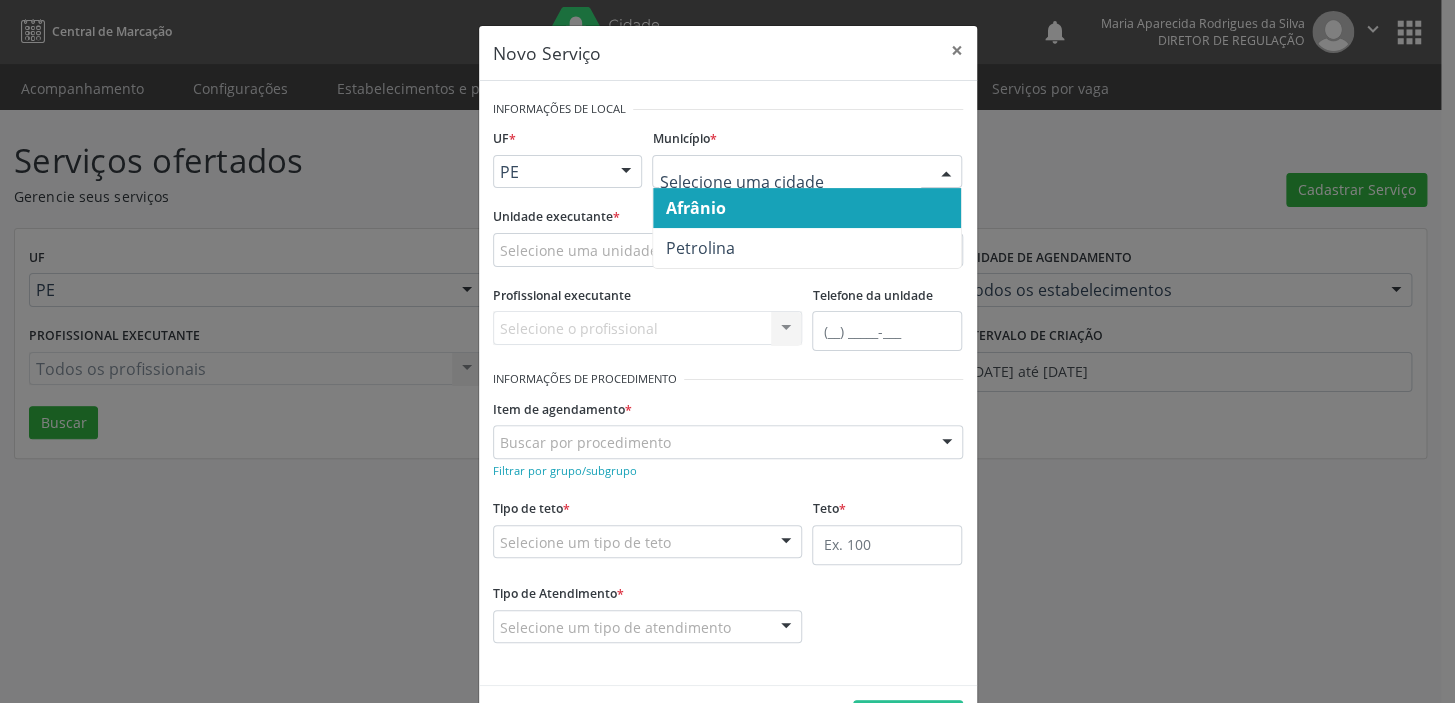 click on "Afrânio" at bounding box center (695, 208) 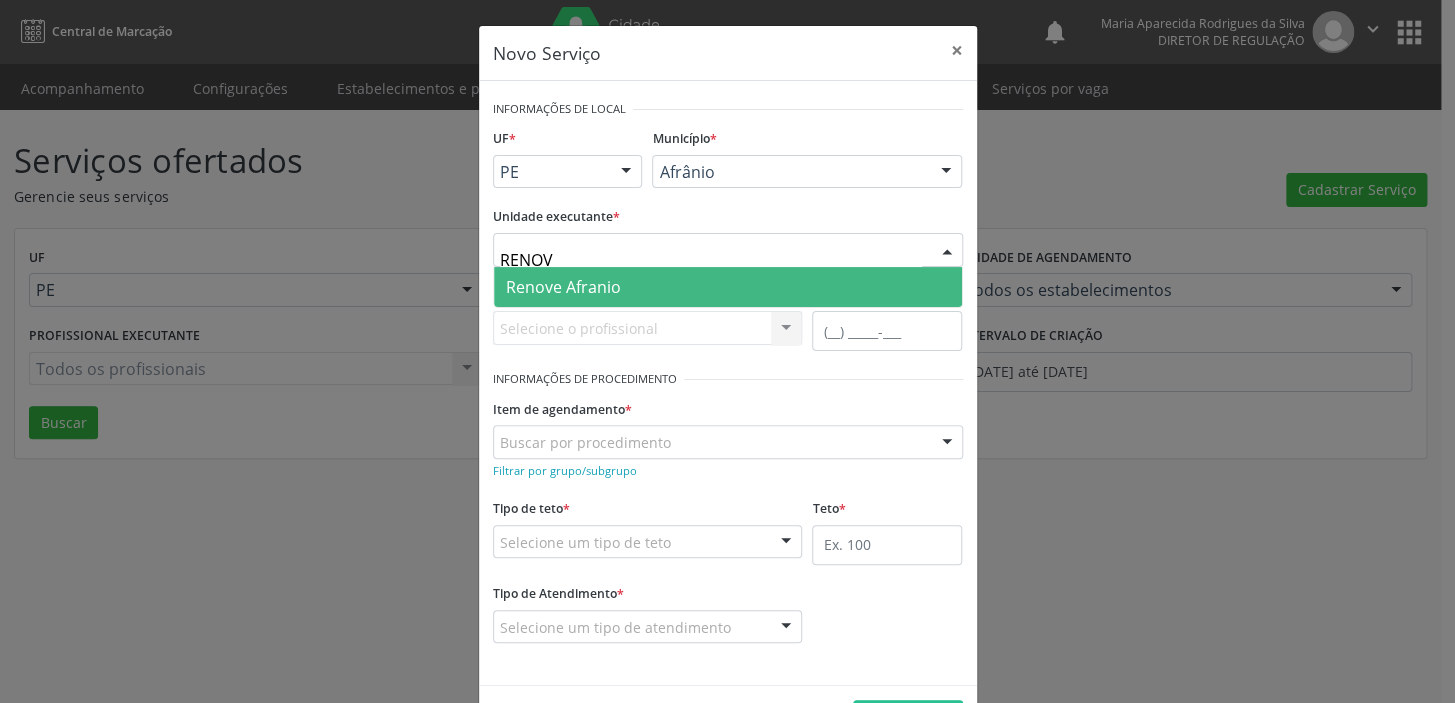 type on "RENOVE" 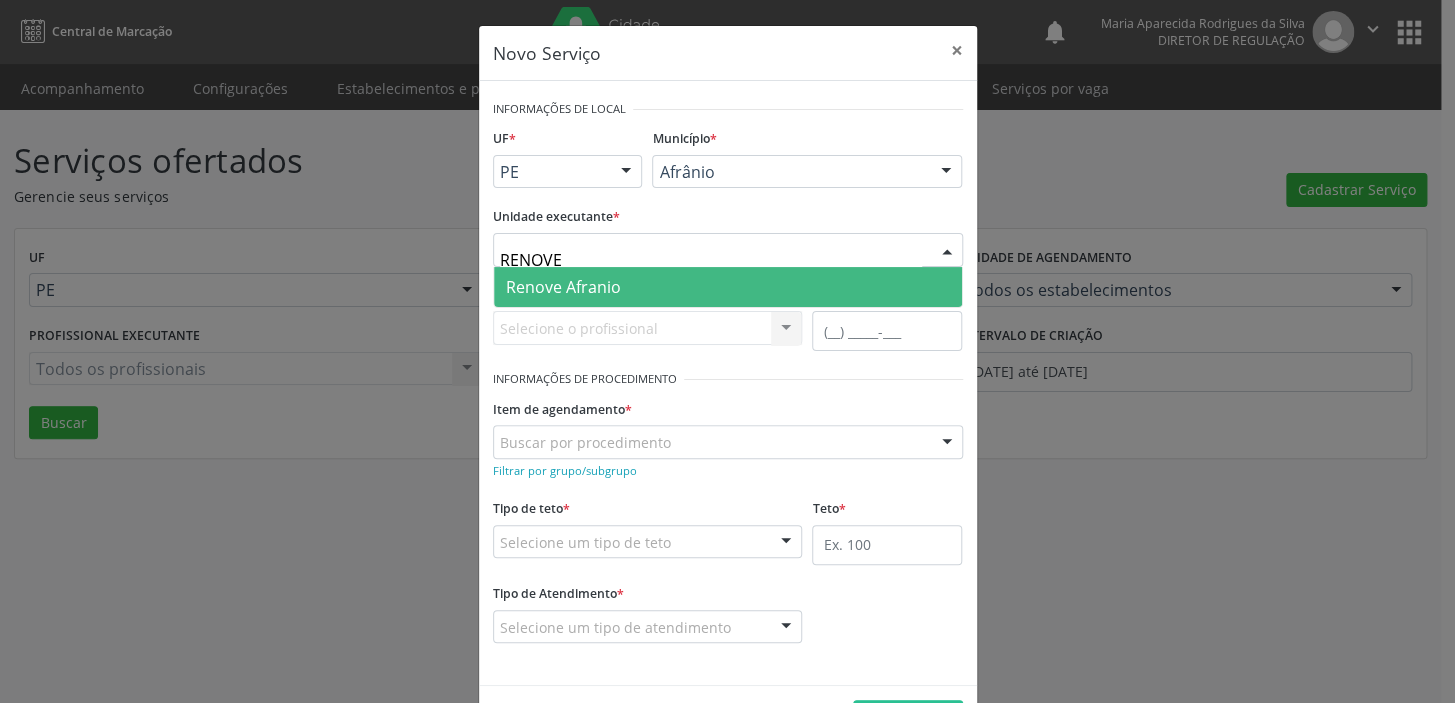 click on "Renove Afranio" at bounding box center (563, 287) 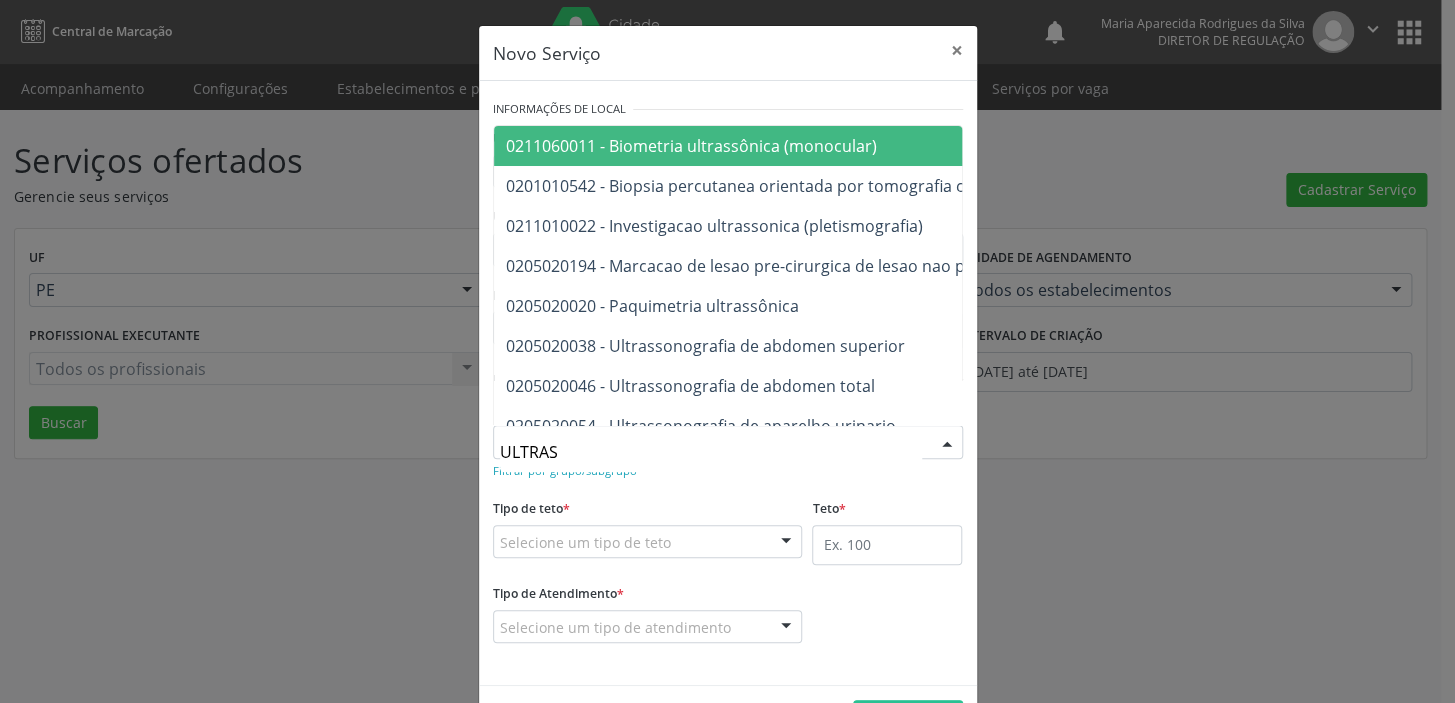 type on "ULTRASS" 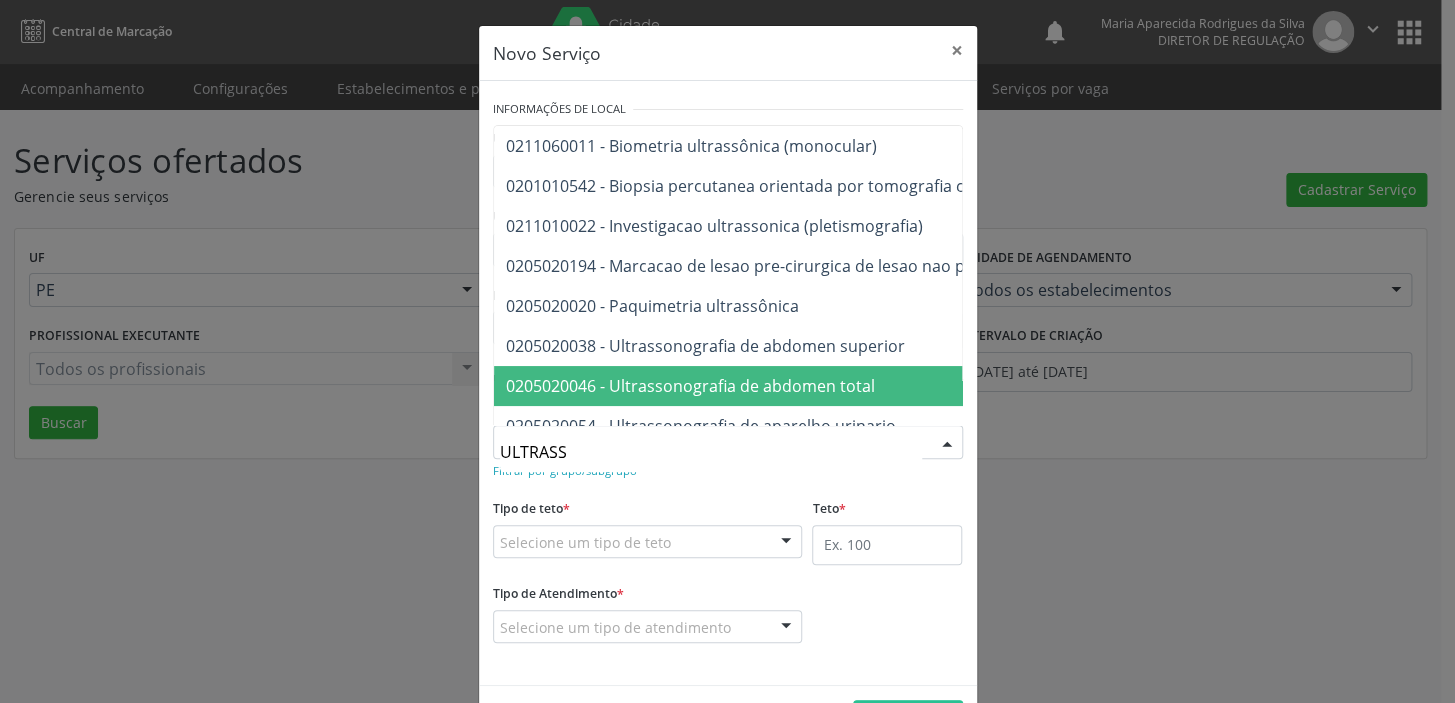click on "0205020046 - Ultrassonografia de abdomen total" at bounding box center (690, 386) 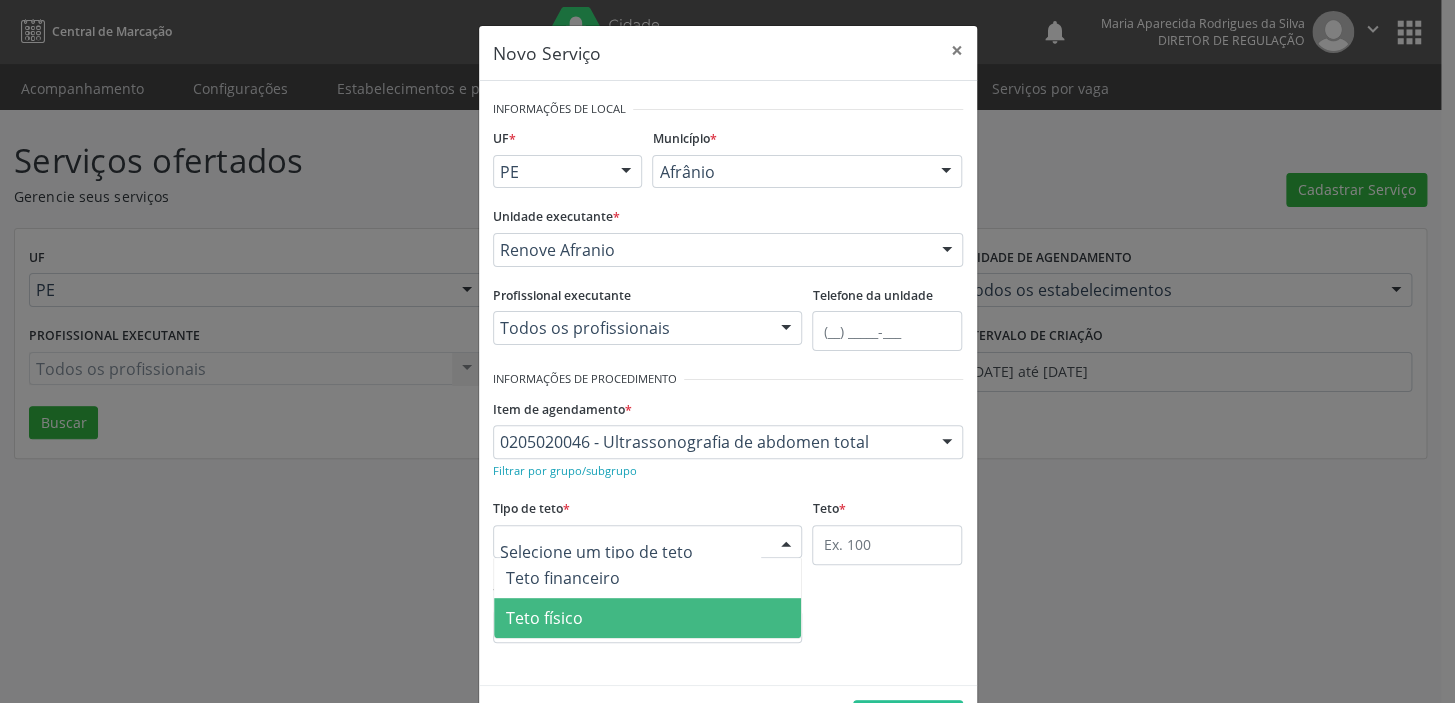 click on "Teto físico" at bounding box center (544, 618) 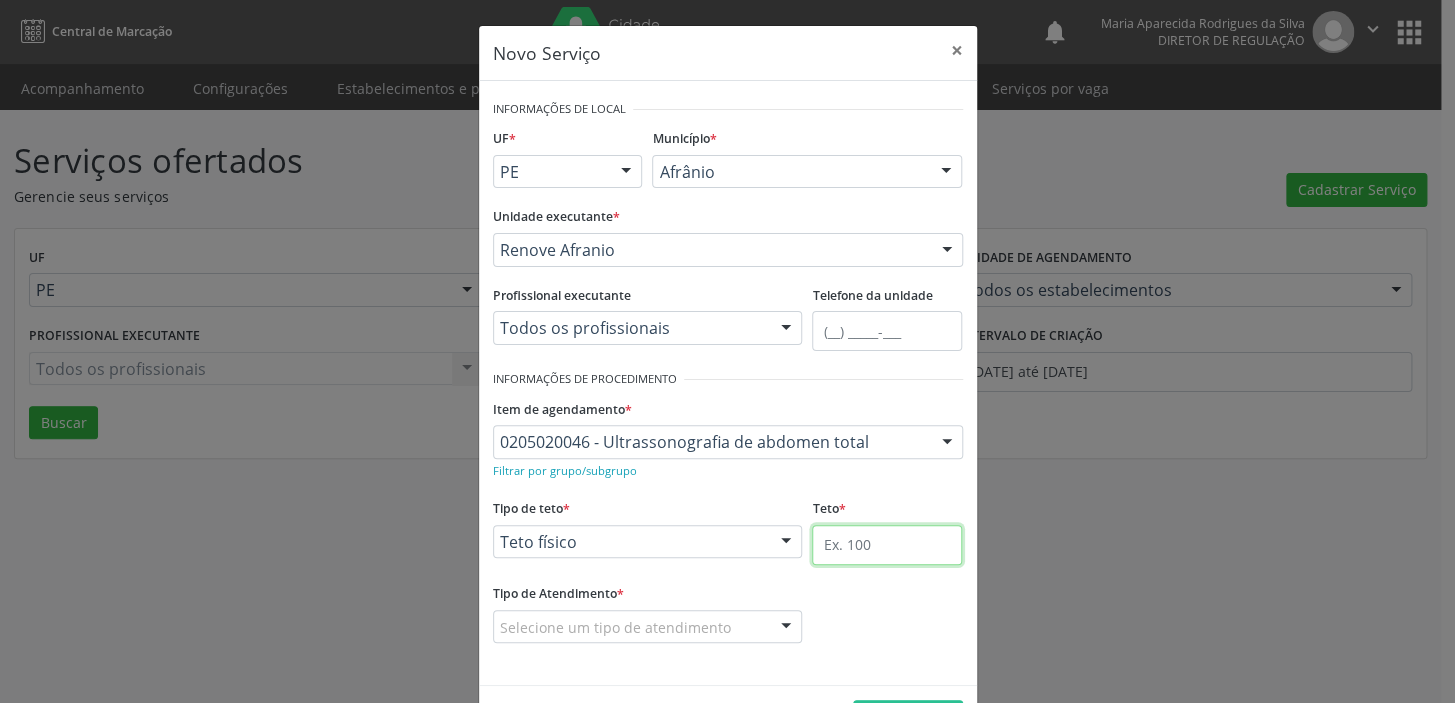 click at bounding box center [887, 545] 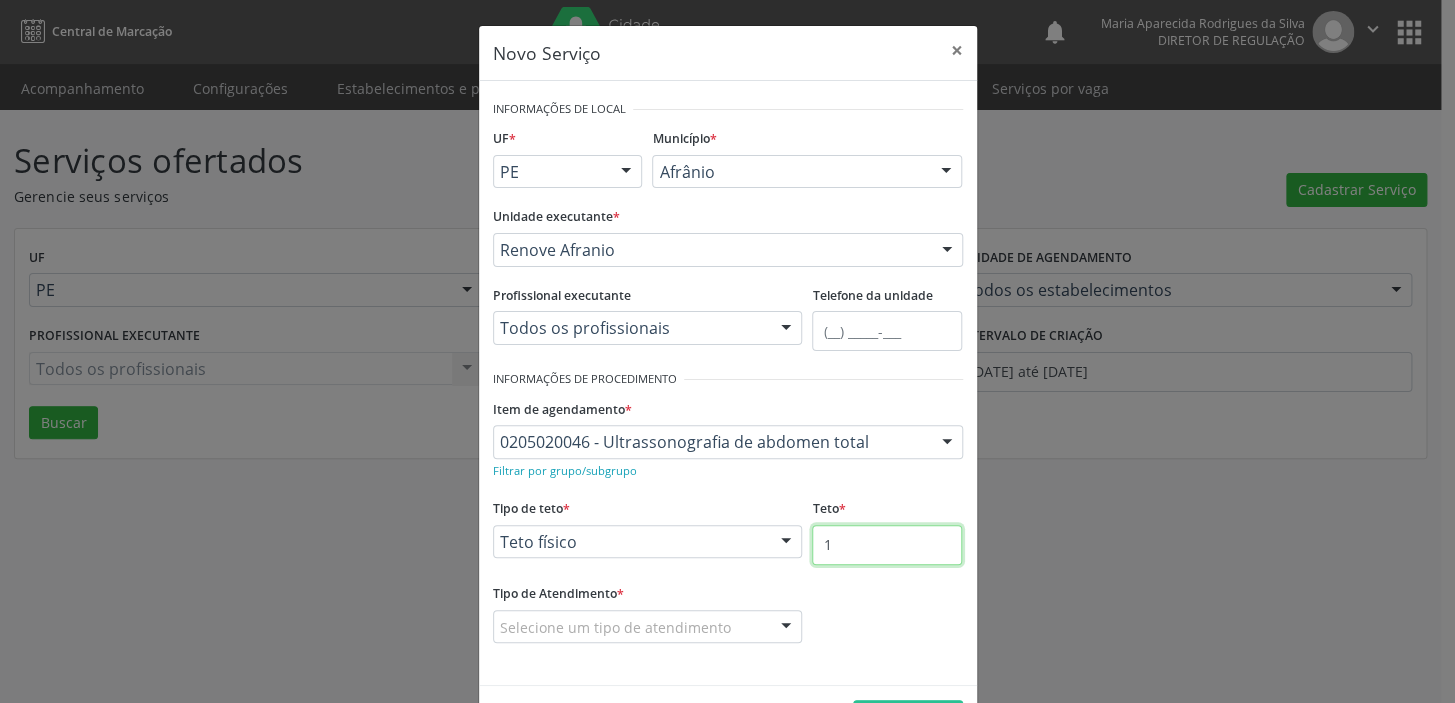 type on "1" 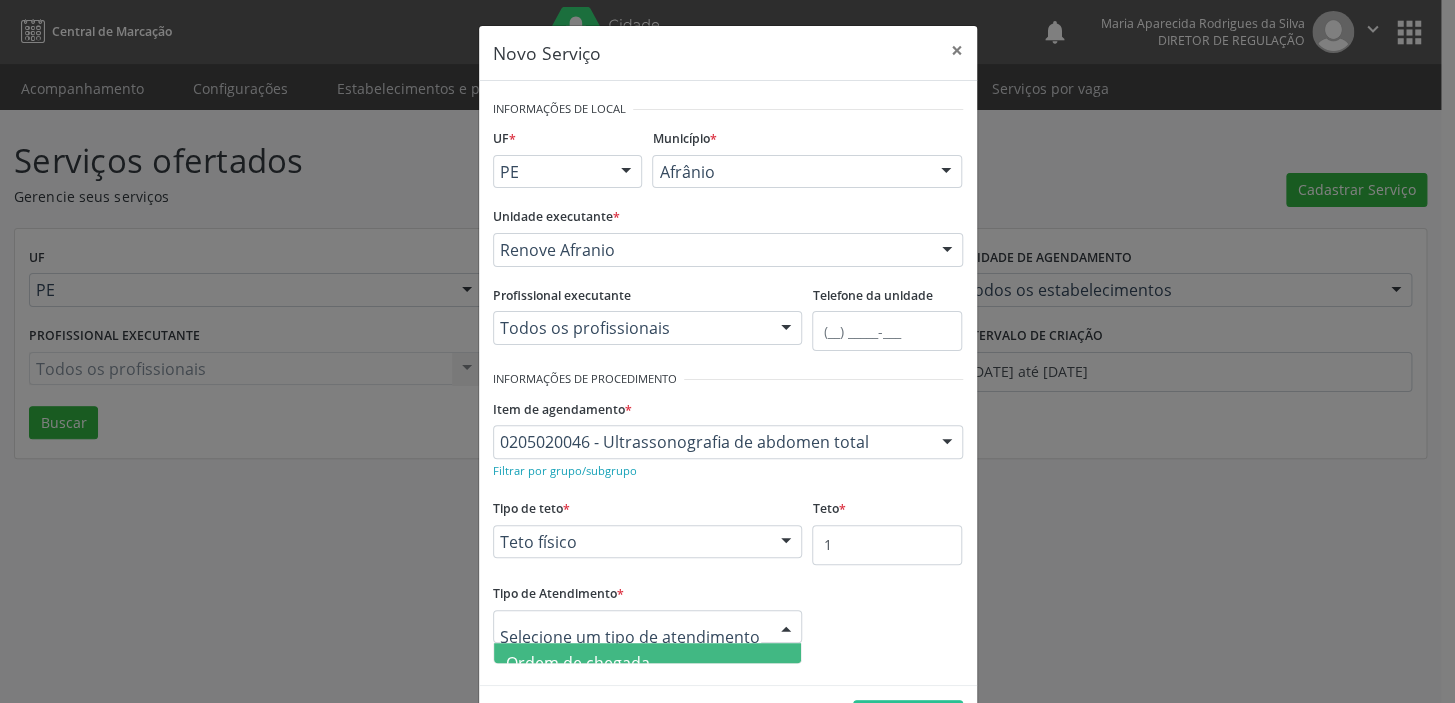 click on "Ordem de chegada" at bounding box center (578, 663) 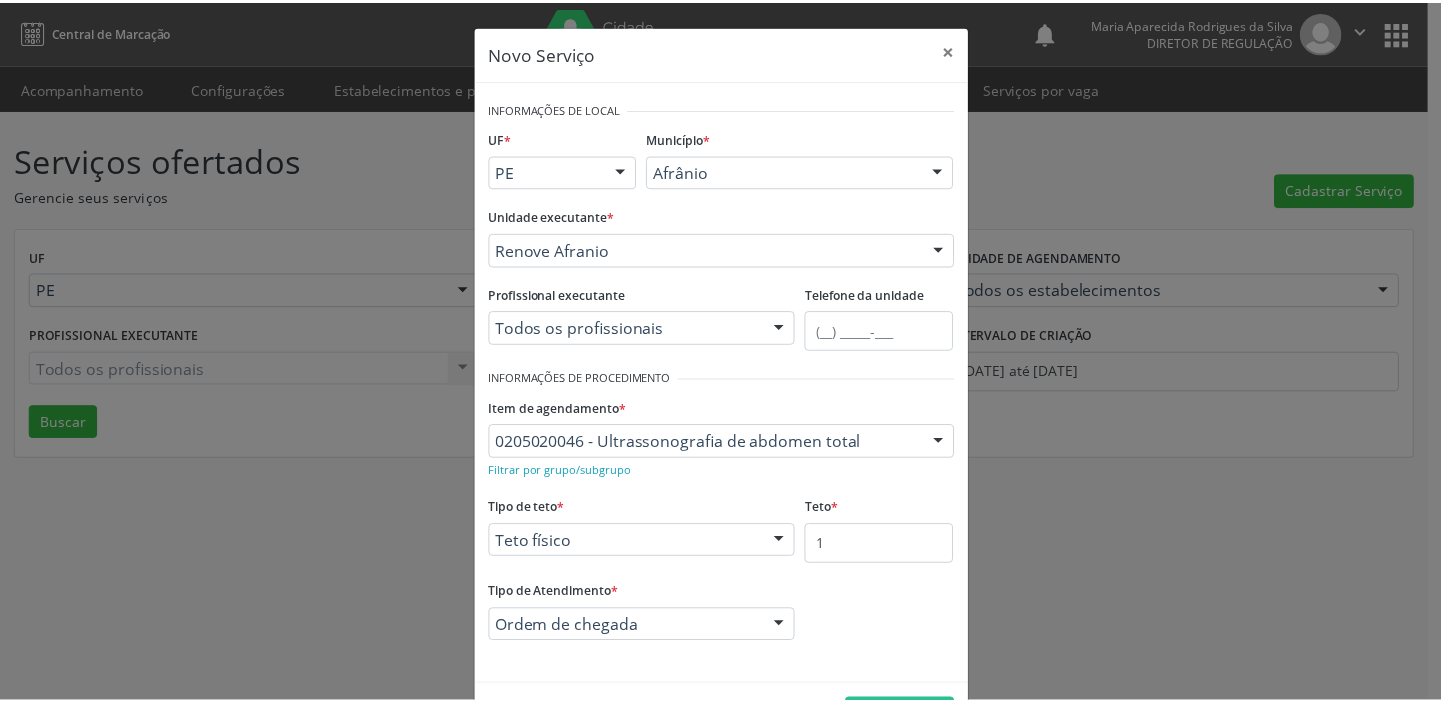 scroll, scrollTop: 69, scrollLeft: 0, axis: vertical 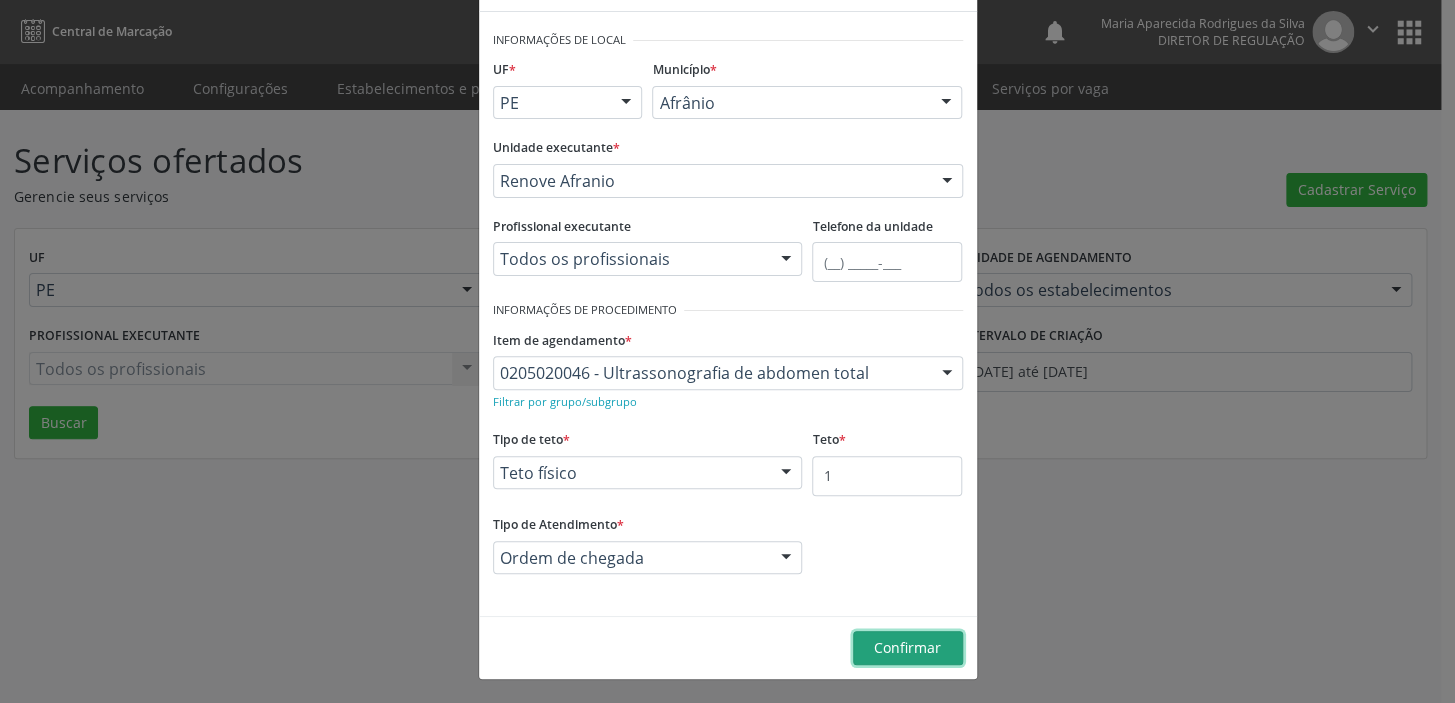 click on "Confirmar" at bounding box center [907, 647] 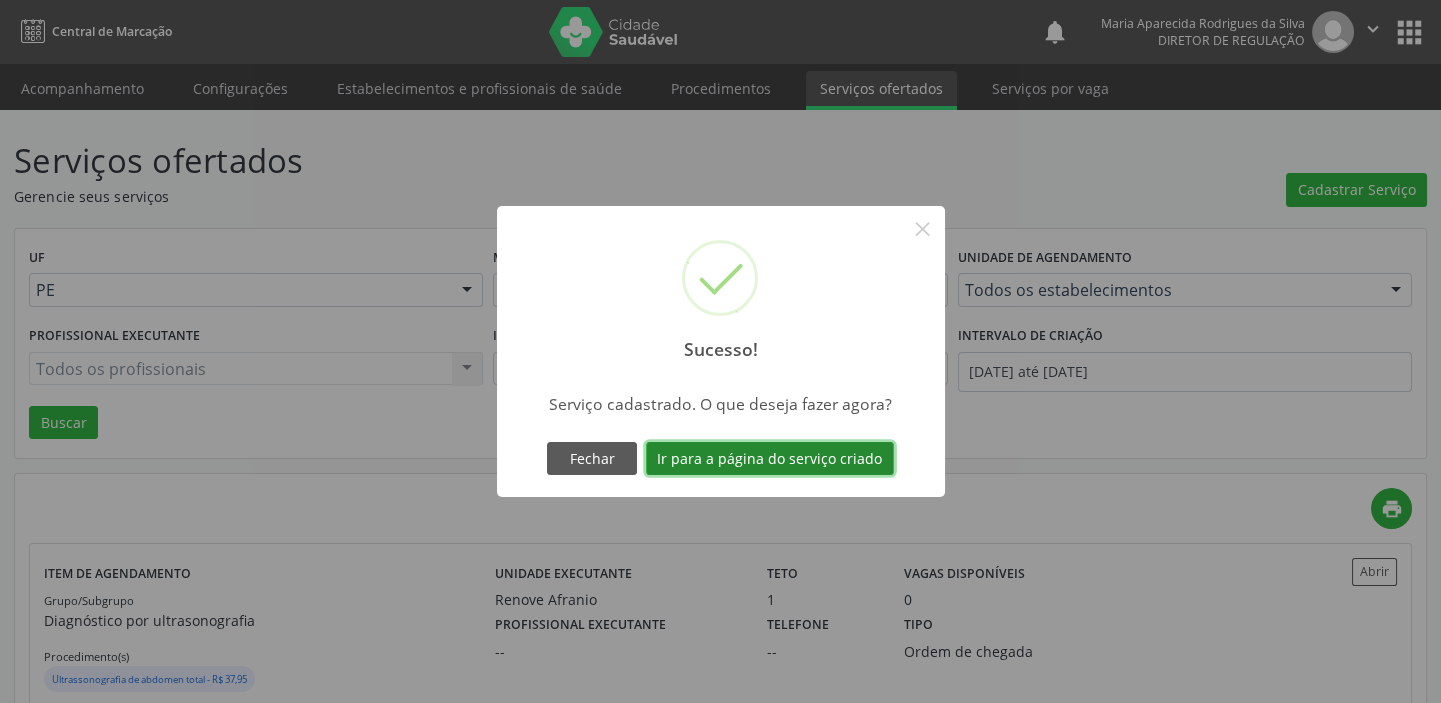 click on "Ir para a página do serviço criado" at bounding box center [770, 459] 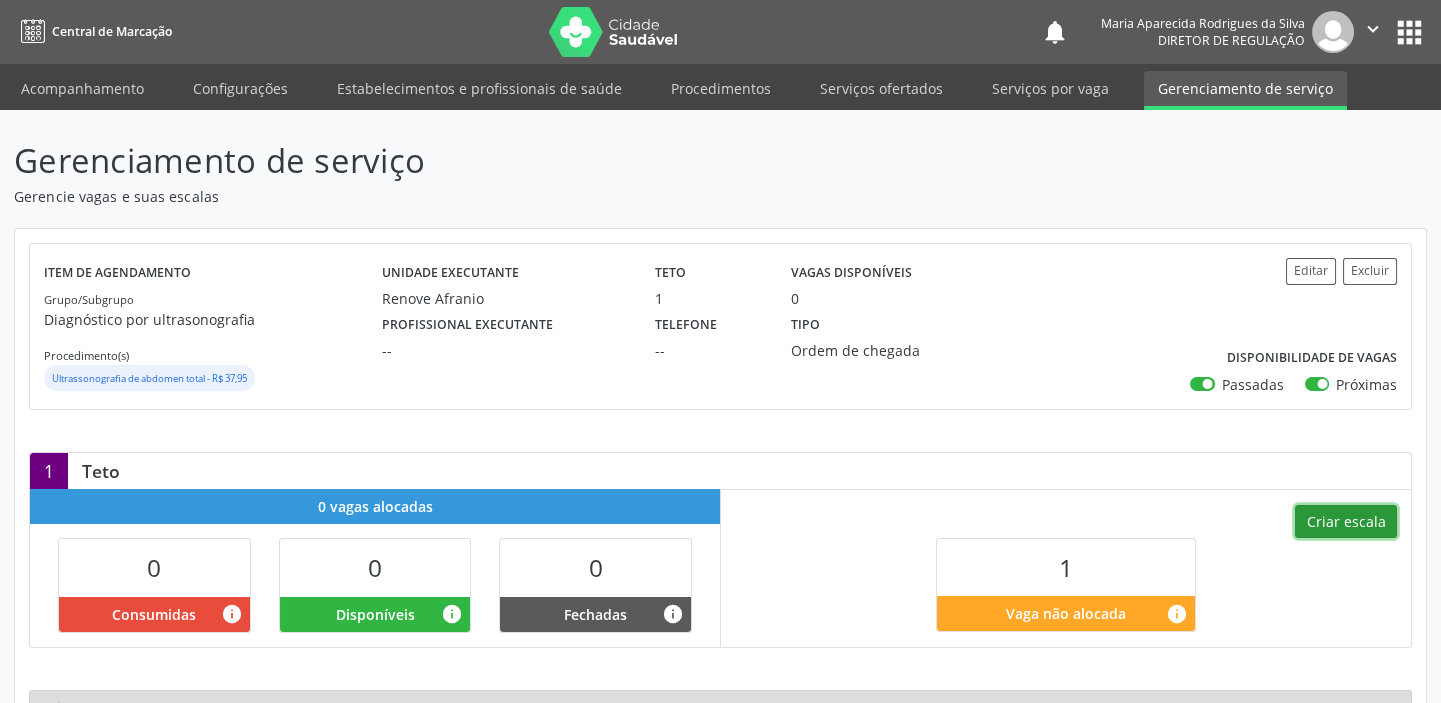 click on "Criar escala" at bounding box center [1346, 522] 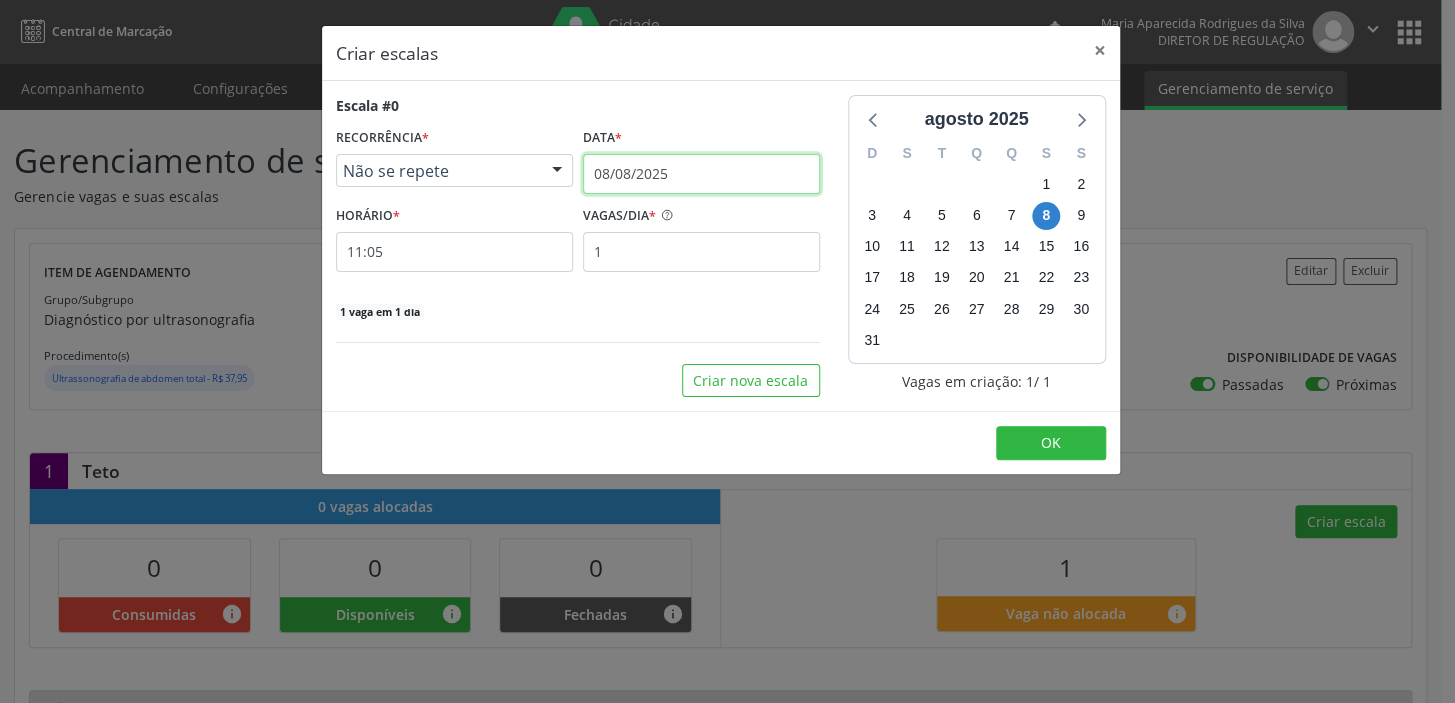 click on "08/08/2025" at bounding box center (701, 174) 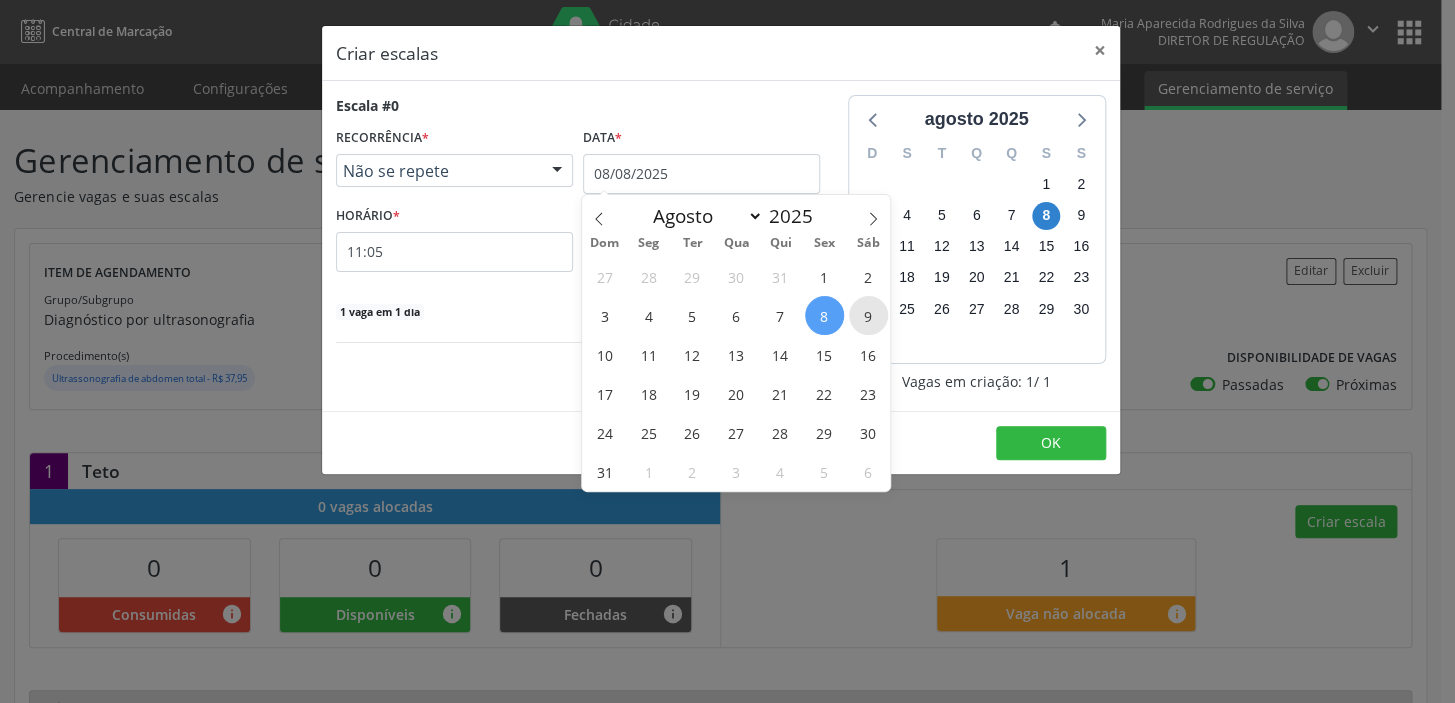 click on "9" at bounding box center (868, 315) 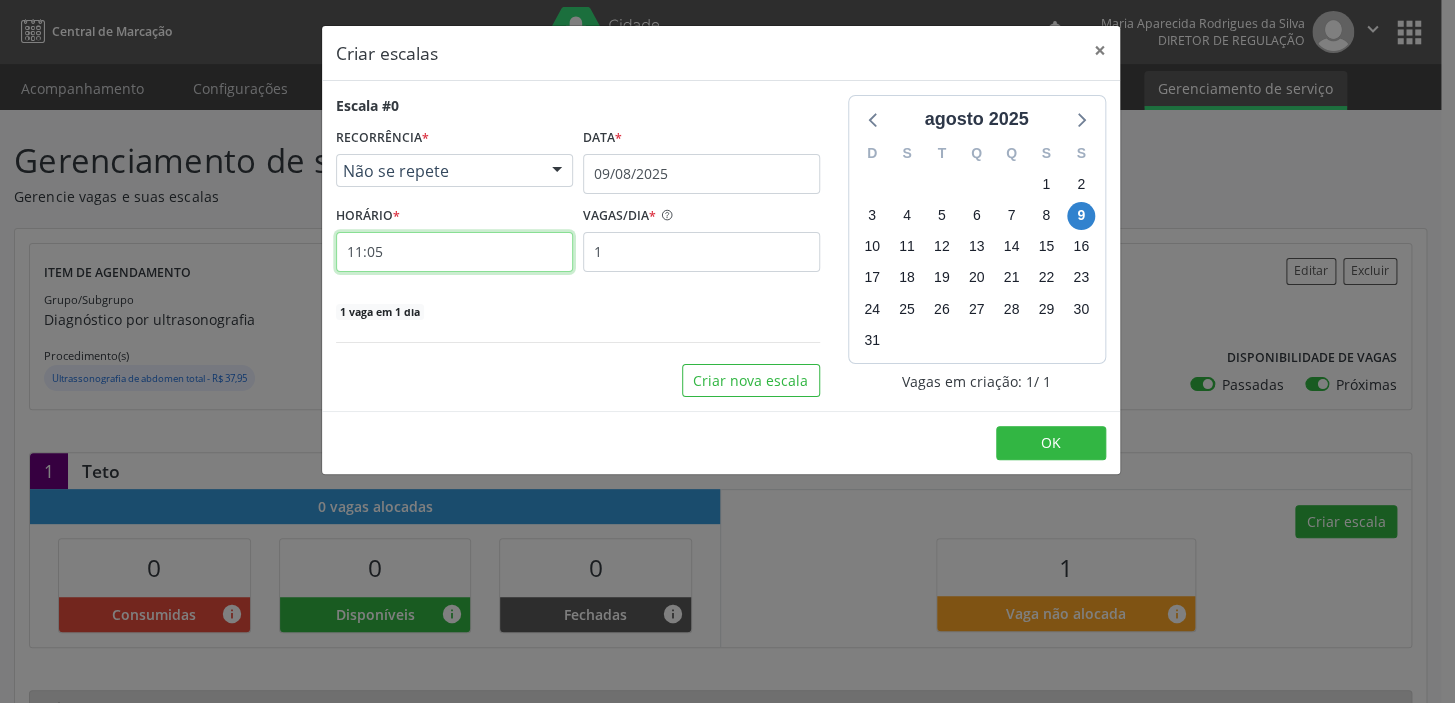 click on "11:05" at bounding box center (454, 252) 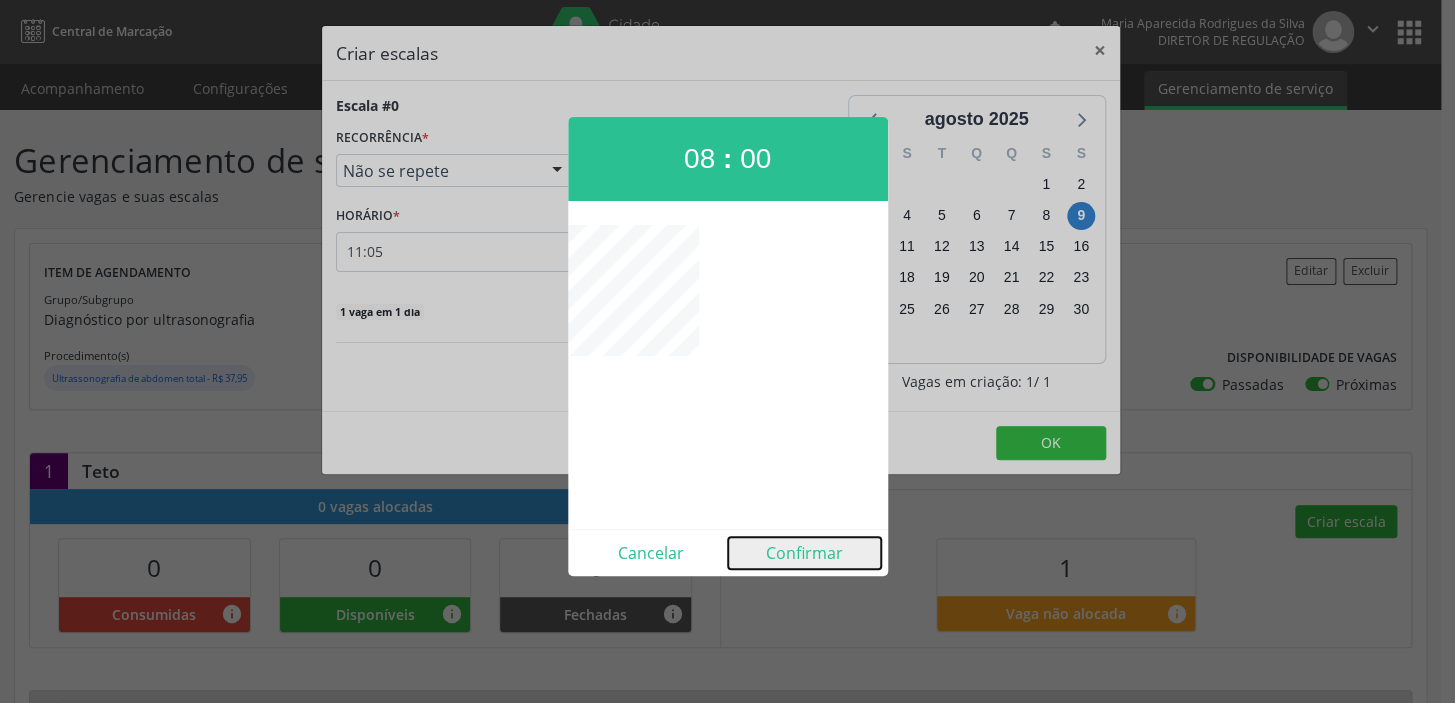 click on "Confirmar" at bounding box center [804, 553] 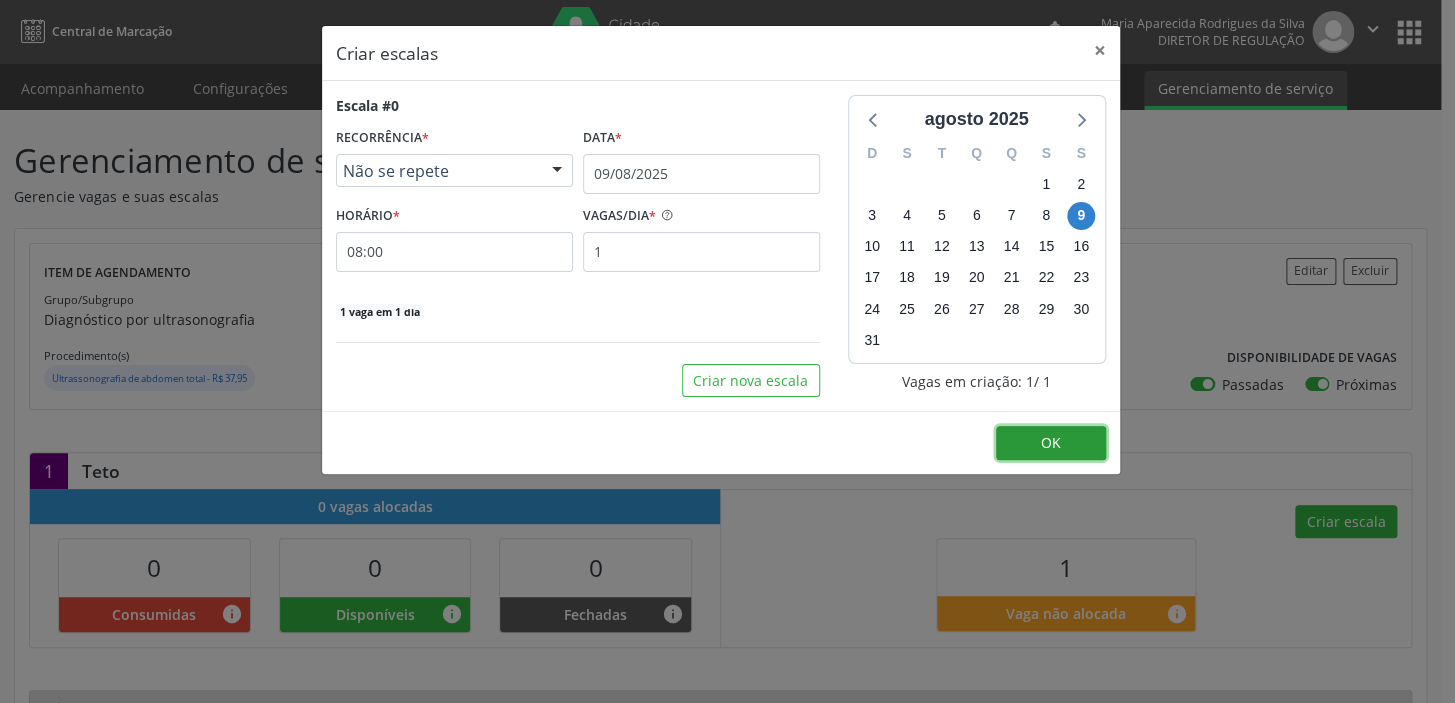 click on "OK" at bounding box center (1051, 442) 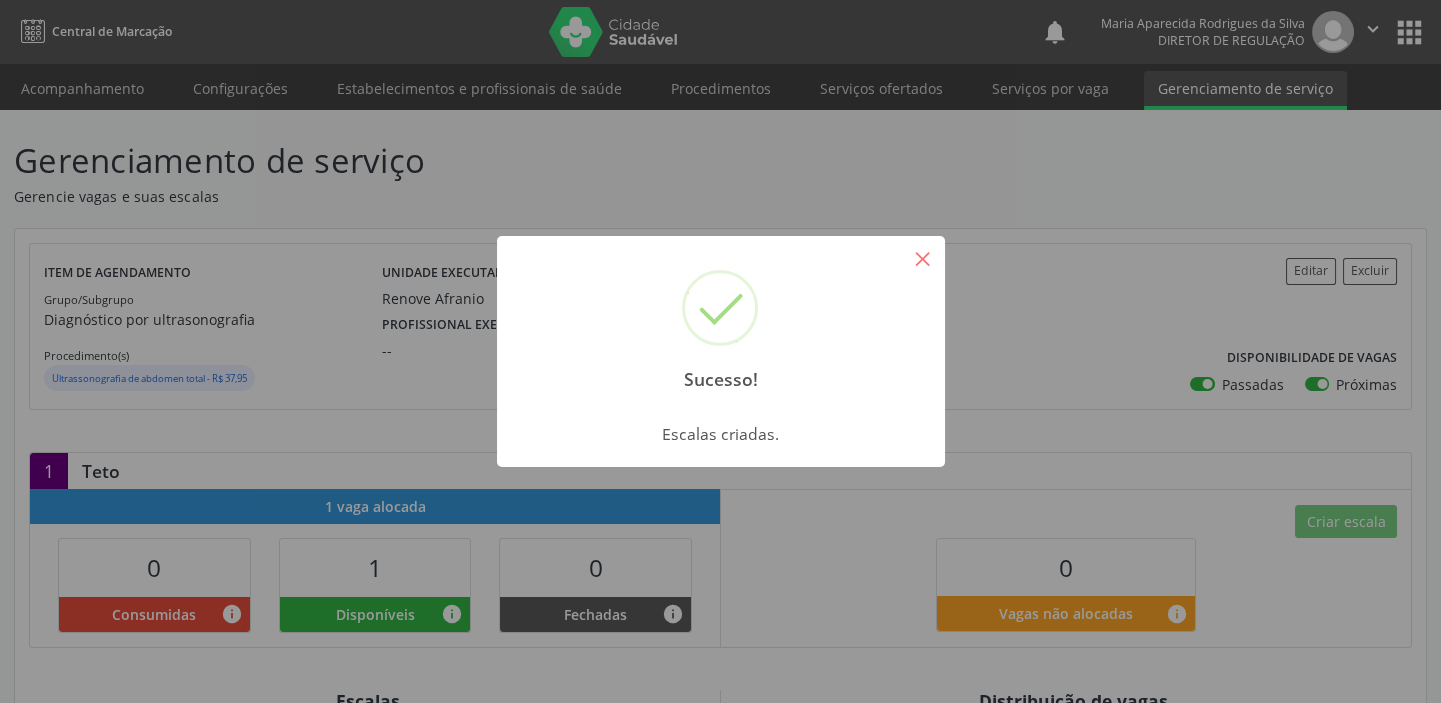 click on "×" at bounding box center [923, 258] 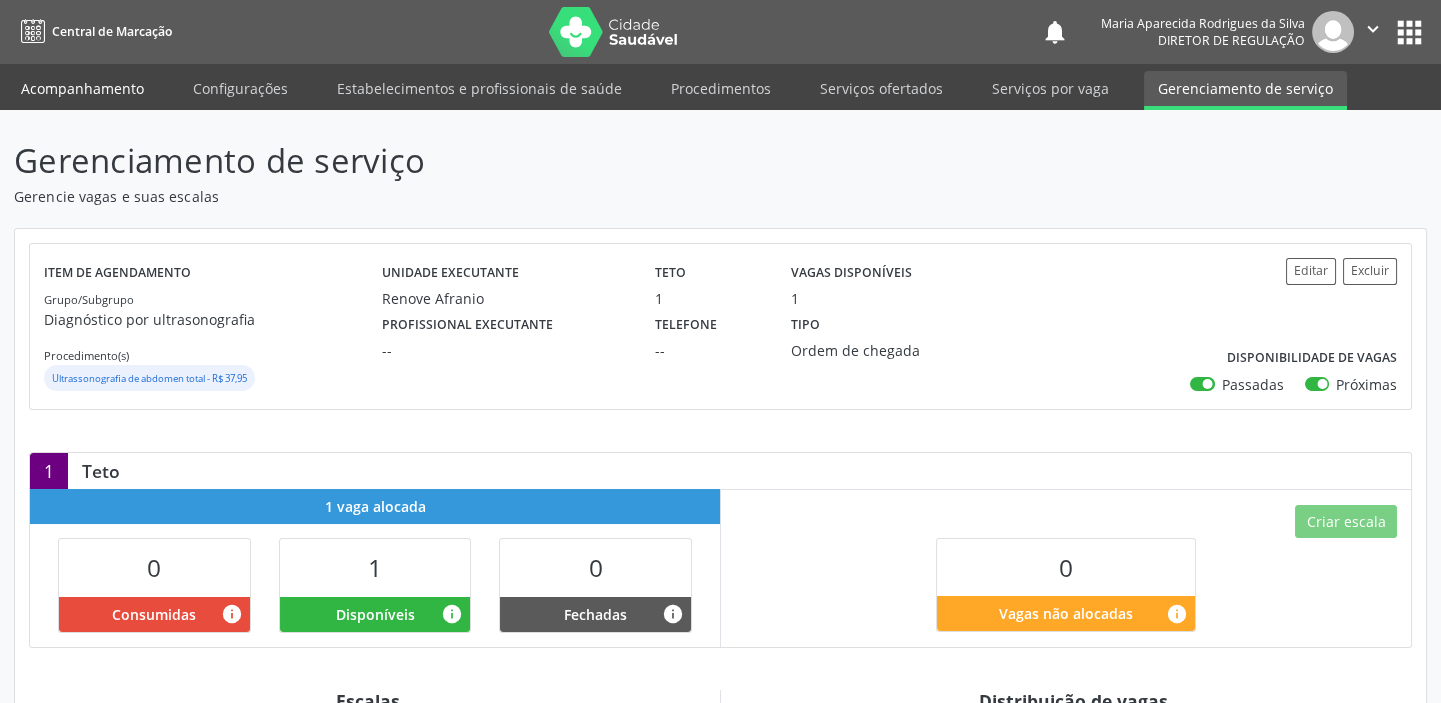 click on "Acompanhamento" at bounding box center [82, 88] 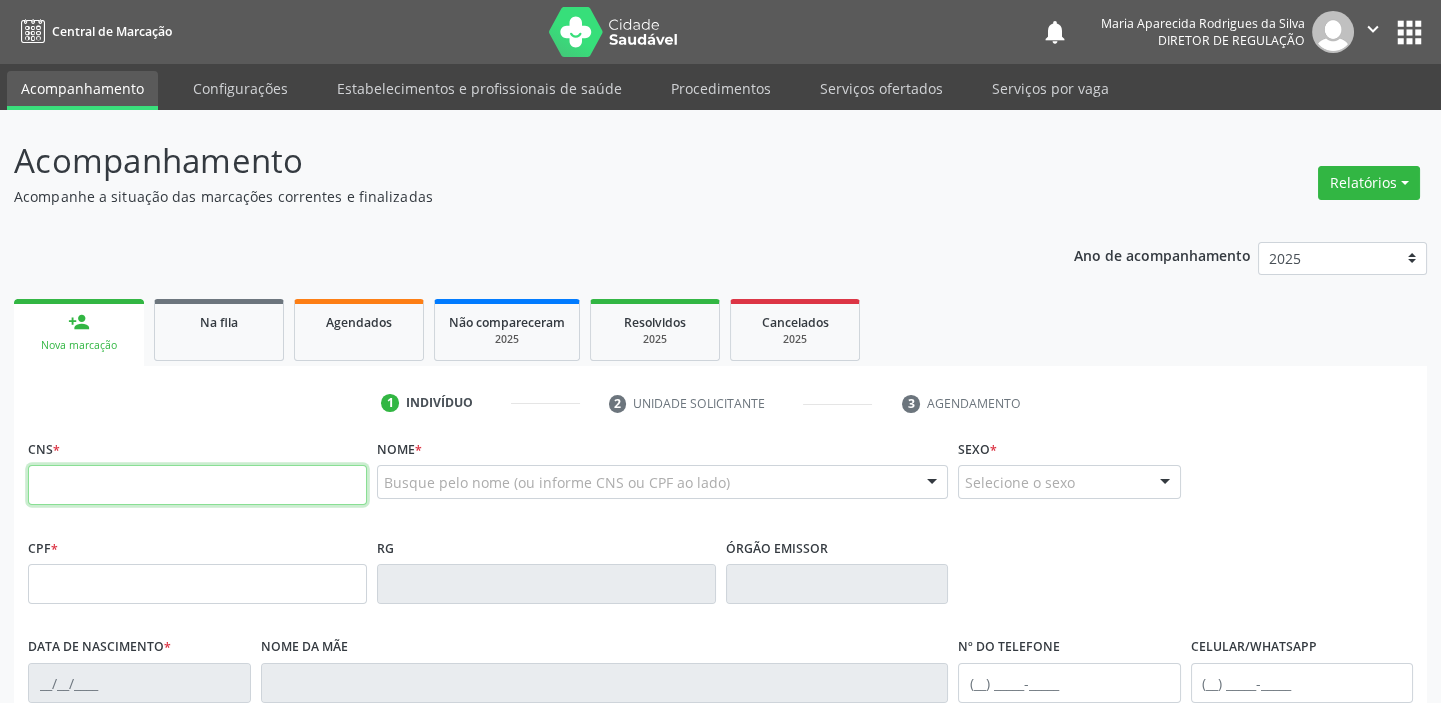click at bounding box center [197, 485] 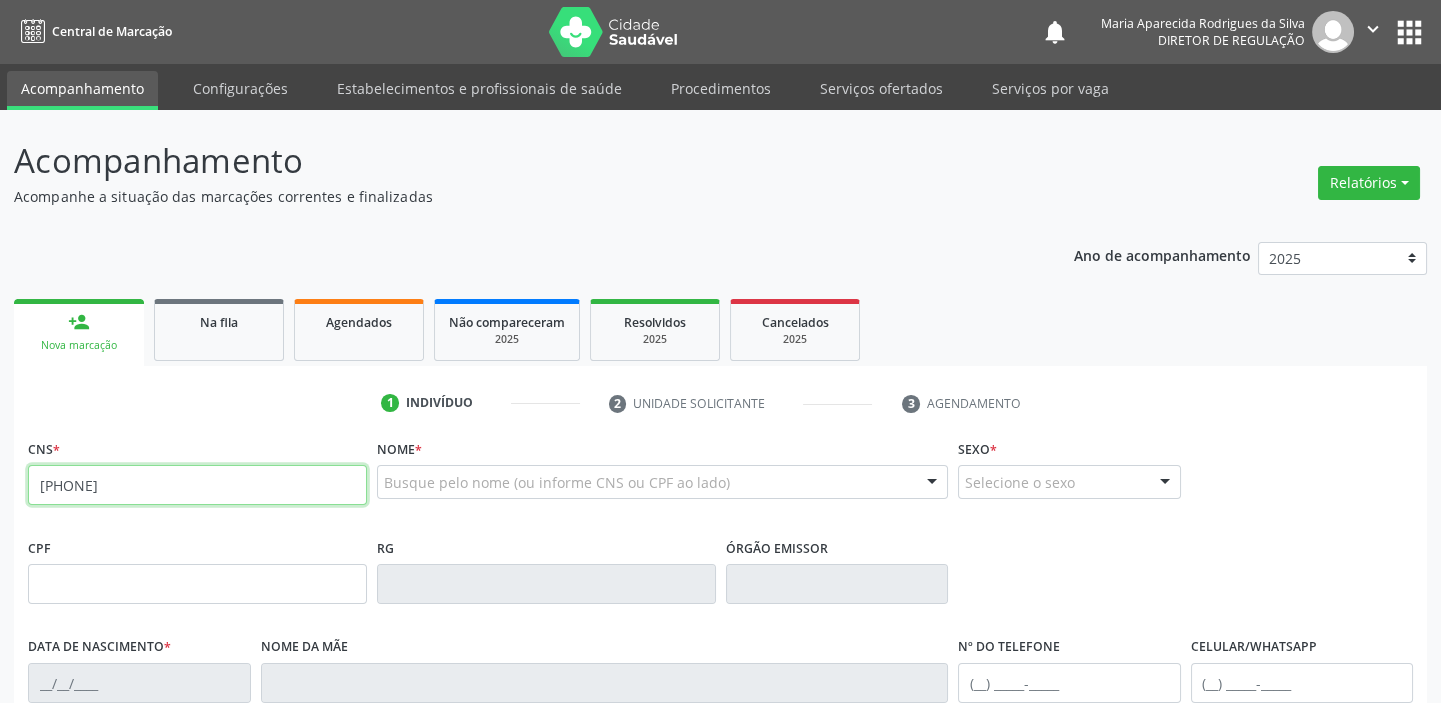type on "[PHONE]" 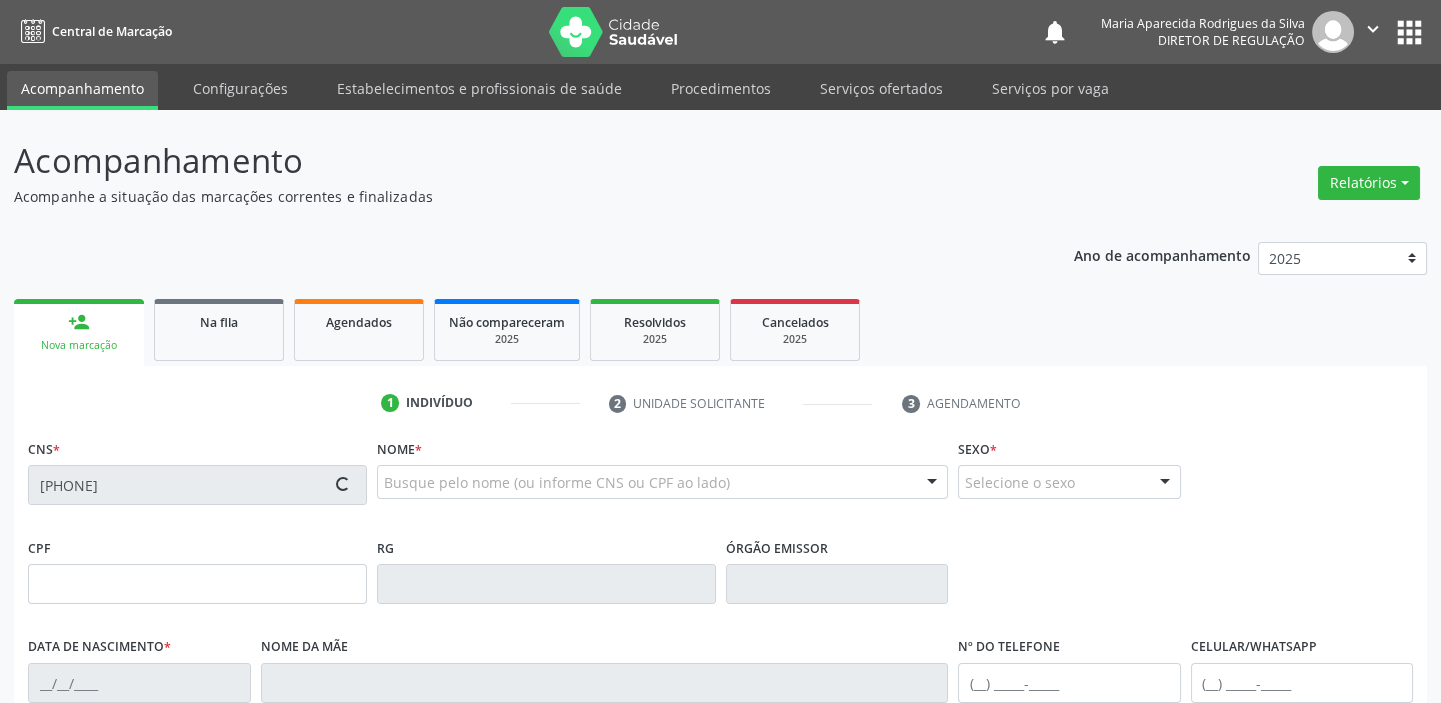 type on "[SSN]" 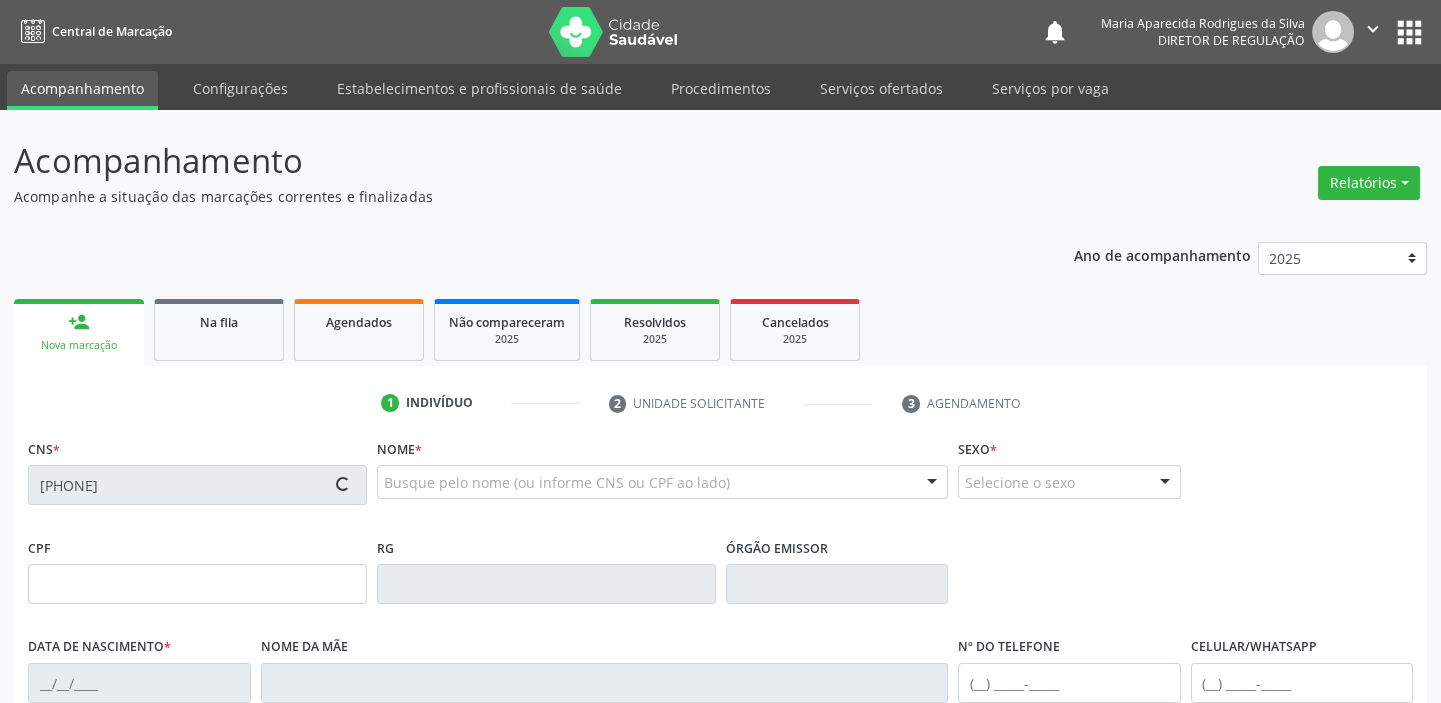 type on "[DATE]" 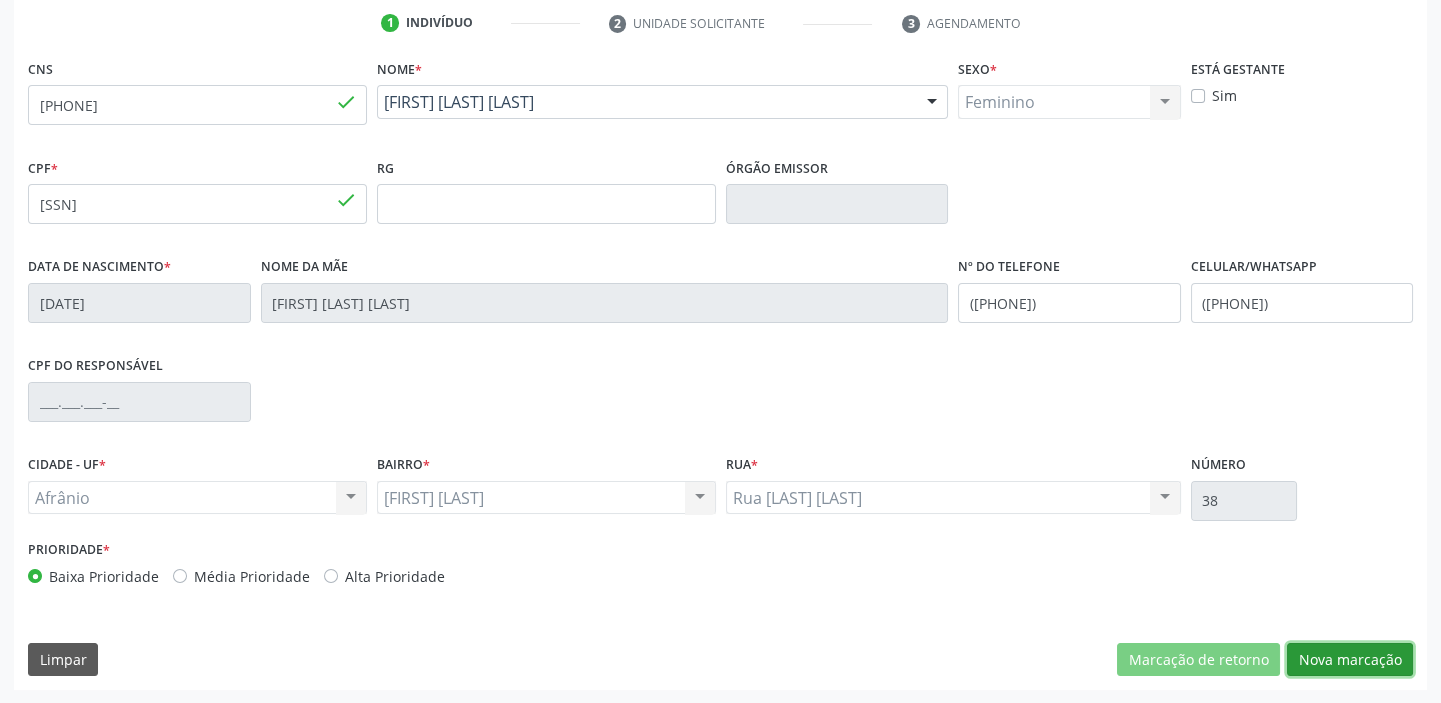 click on "Nova marcação" at bounding box center (1350, 660) 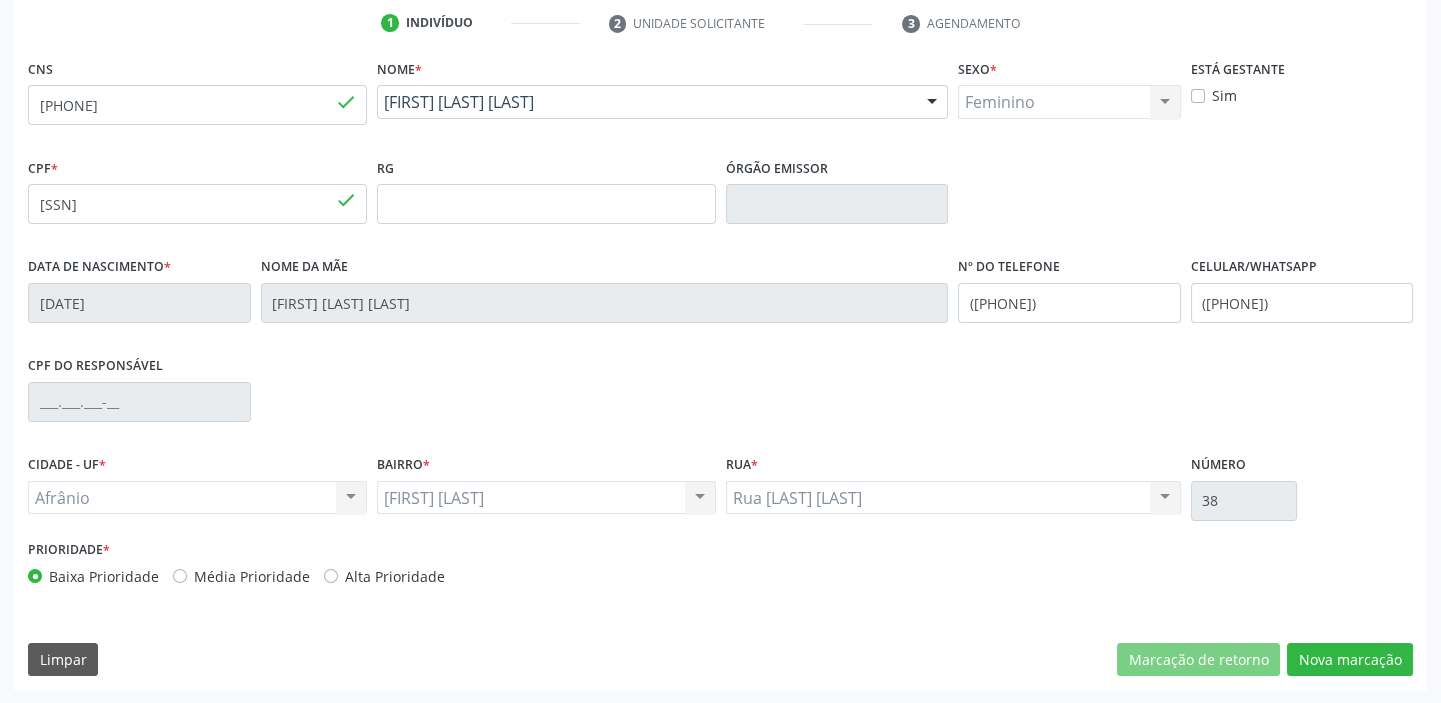 scroll, scrollTop: 201, scrollLeft: 0, axis: vertical 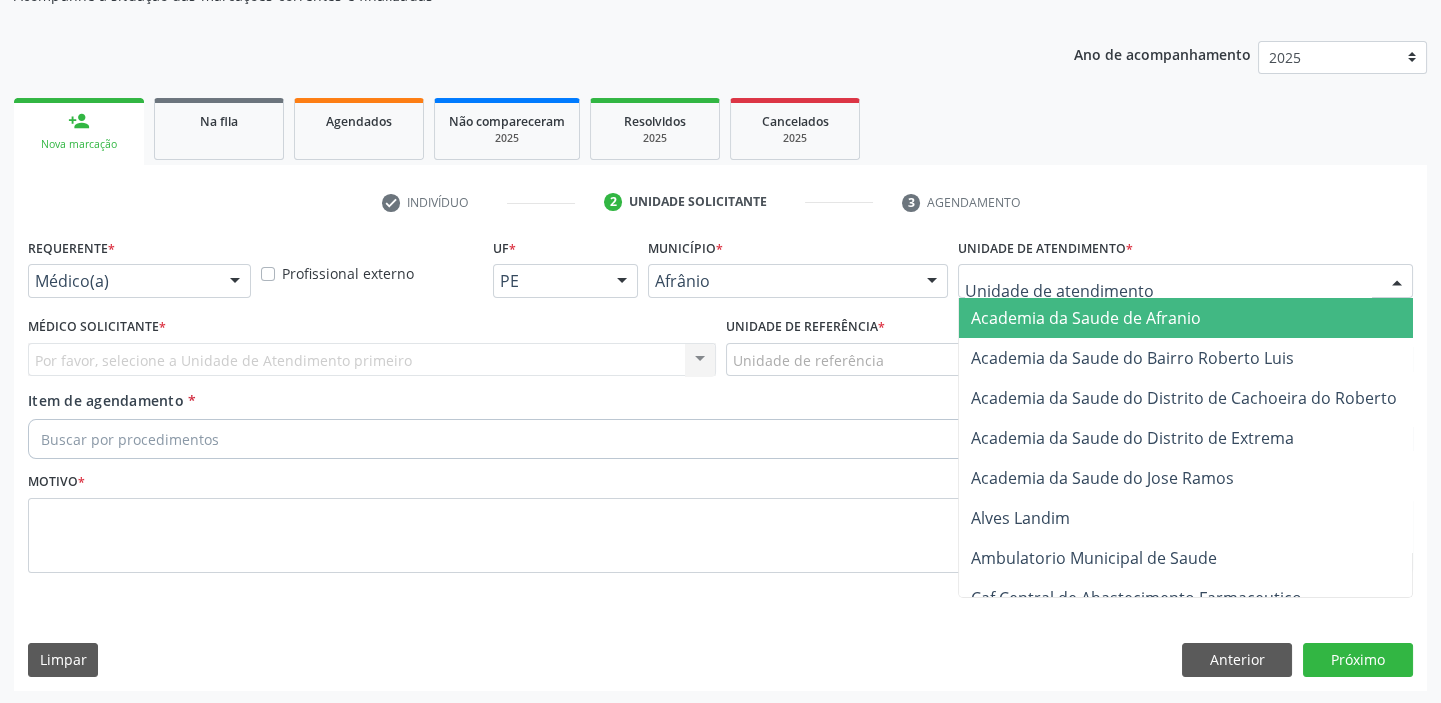 drag, startPoint x: 974, startPoint y: 287, endPoint x: 975, endPoint y: 398, distance: 111.0045 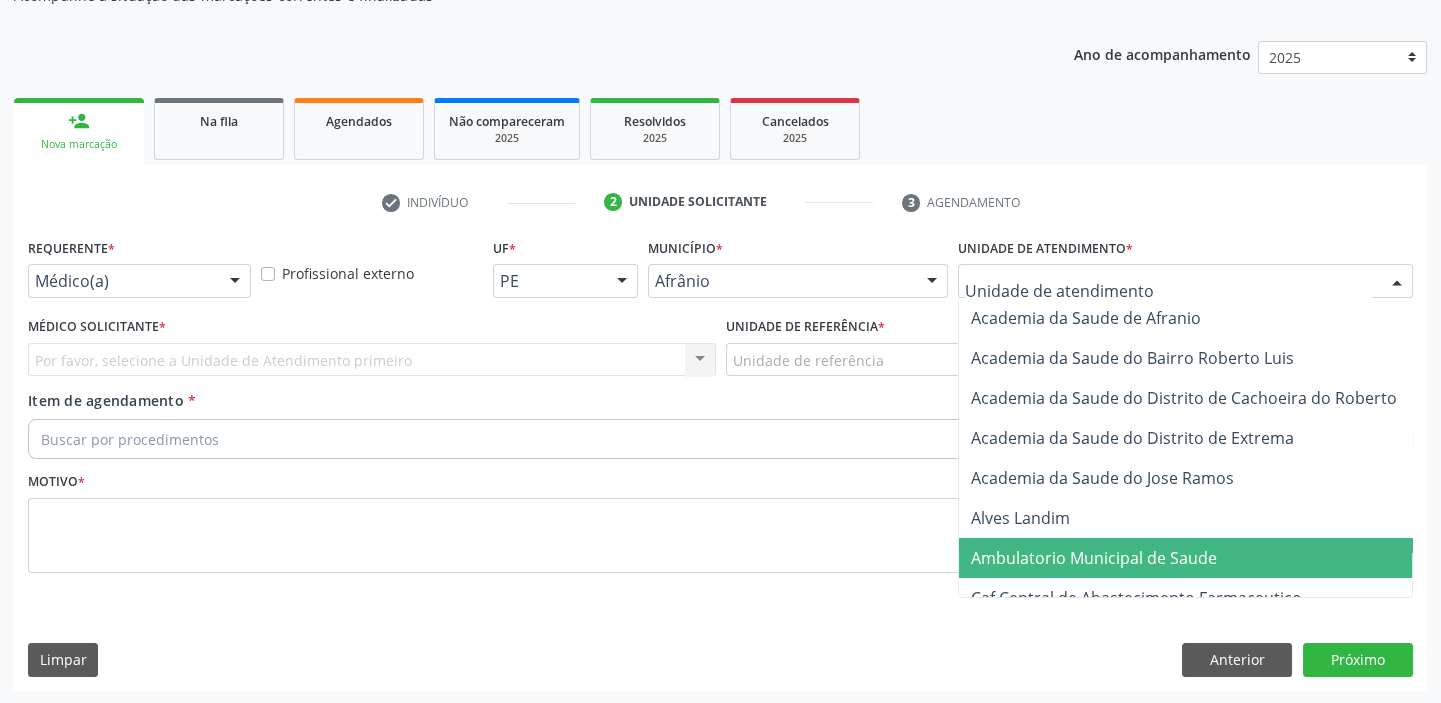 click on "Ambulatorio Municipal de Saude" at bounding box center [1094, 558] 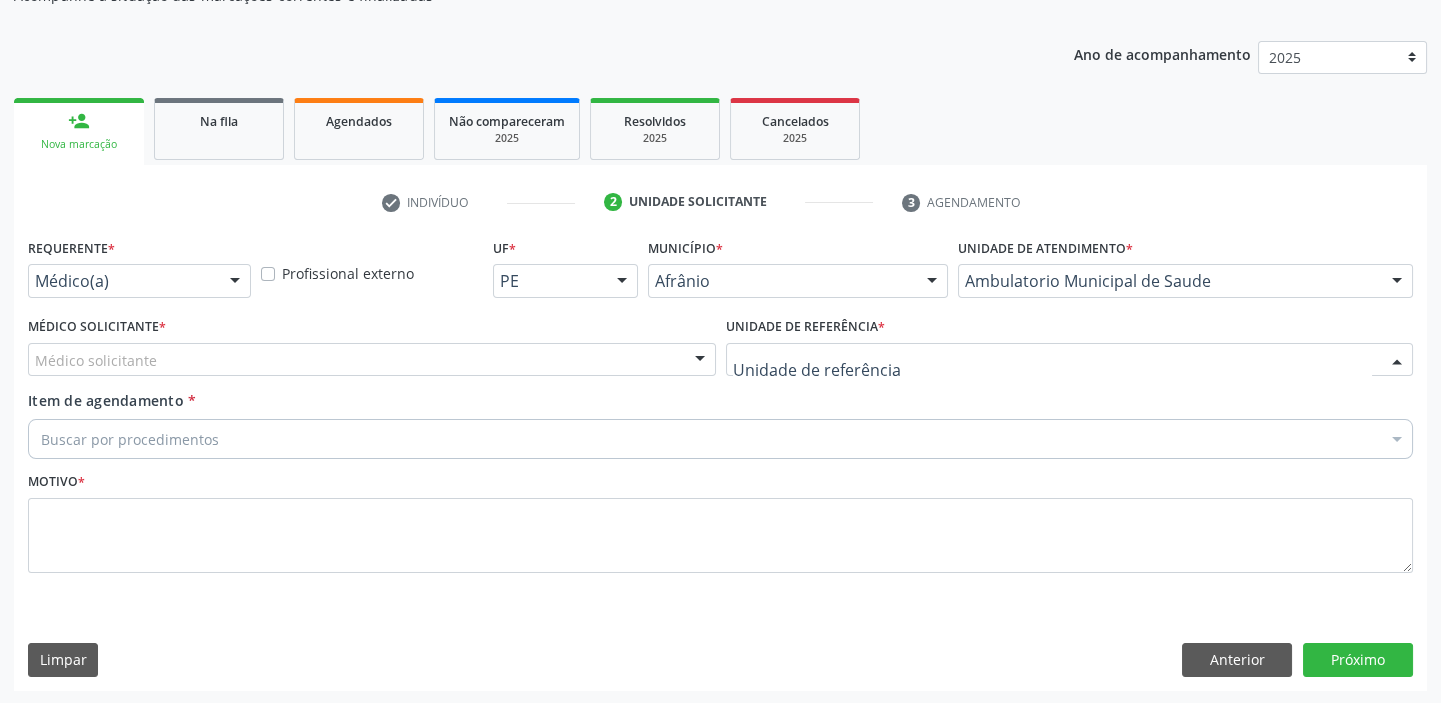 drag, startPoint x: 788, startPoint y: 361, endPoint x: 795, endPoint y: 489, distance: 128.19127 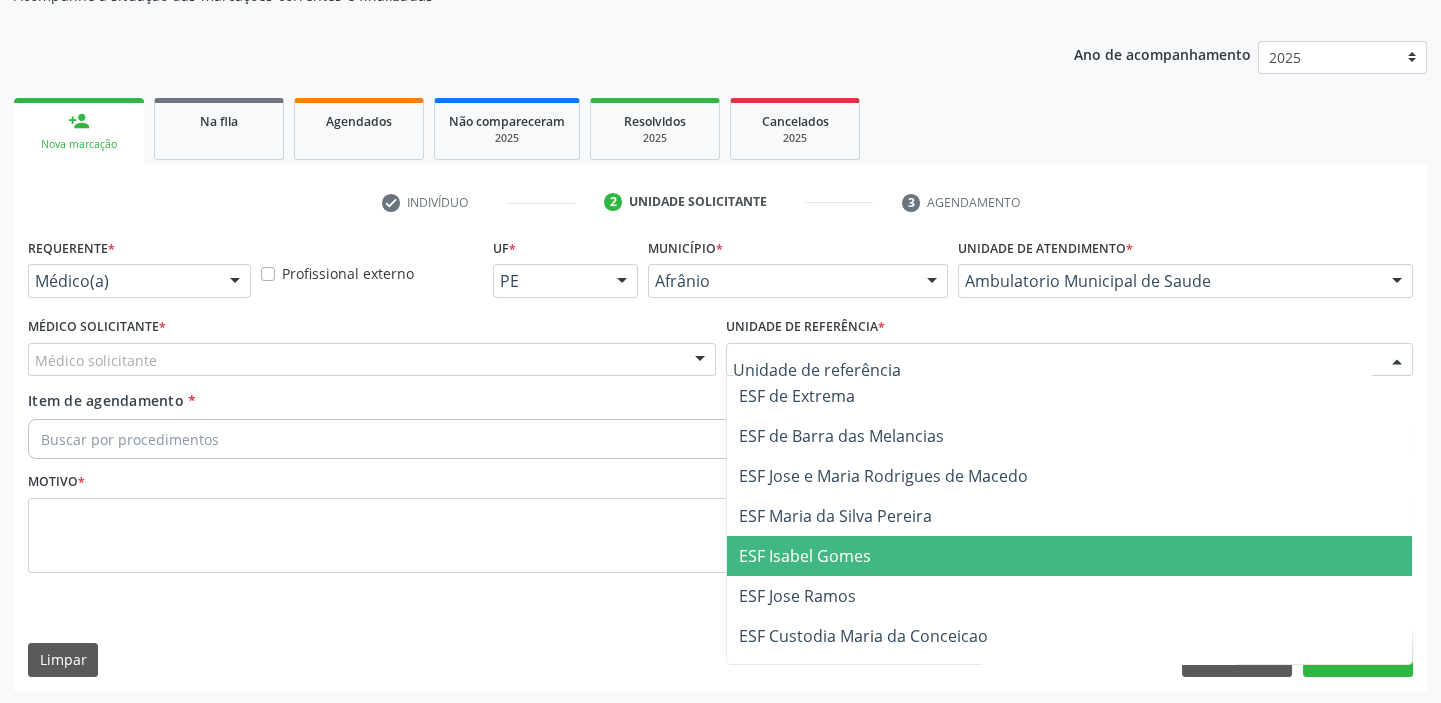 click on "ESF Isabel Gomes" at bounding box center (1070, 556) 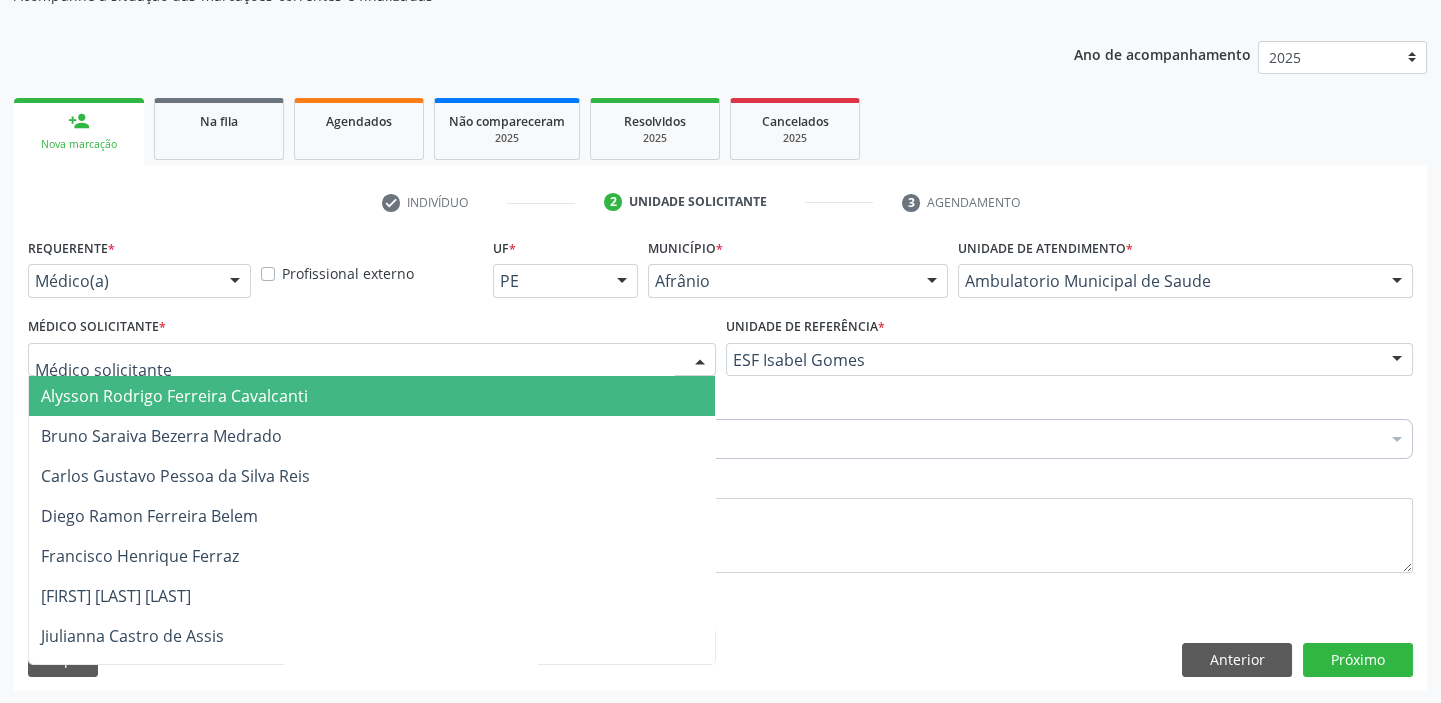 drag, startPoint x: 101, startPoint y: 348, endPoint x: 105, endPoint y: 371, distance: 23.345236 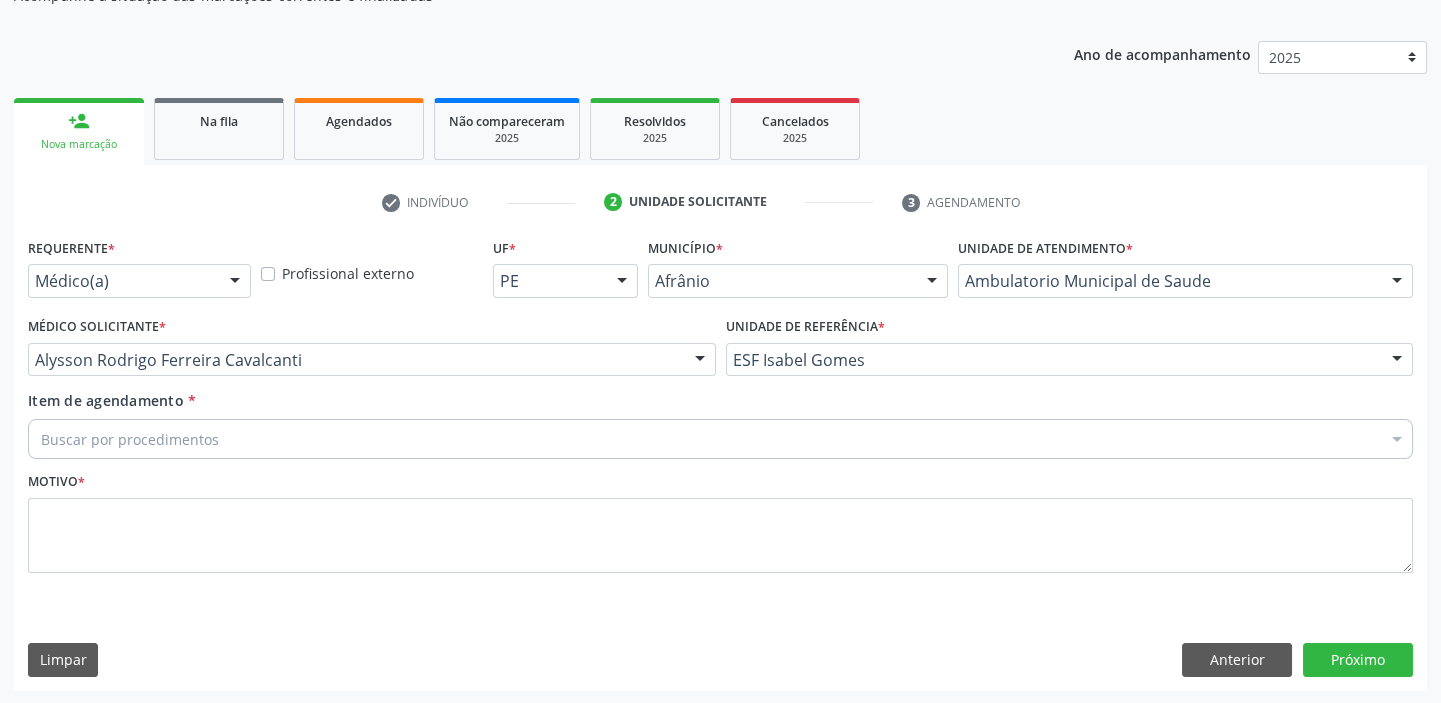 click on "Item de agendamento
*
Buscar por procedimentos
Selecionar todos
0604320140 - Abatacepte 125 mg injetável (por seringa preenchida)
0604320124 - Abatacepte 250 mg injetável (por frasco ampola).
0603050018 - Abciximabe
0406010013 - Abertura de comunicacao inter-atrial
0406010021 - Abertura de estenose aortica valvar
0406011265 - Abertura de estenose aortica valvar (criança e adolescente)
0406010030 - Abertura de estenose pulmonar valvar
0406011273 - Abertura de estenose pulmonar valvar (criança e adolescente)
0301080011 - Abordagem cognitiva comportamental do fumante (por atendimento / paciente)
0307020010 - Acesso a polpa dentaria e medicacao (por dente)
0604660030 - Acetazolamida 250 mg (por comprimido)
0202010783 - Acidez titulável no leite humano (dornic)" at bounding box center [720, 421] 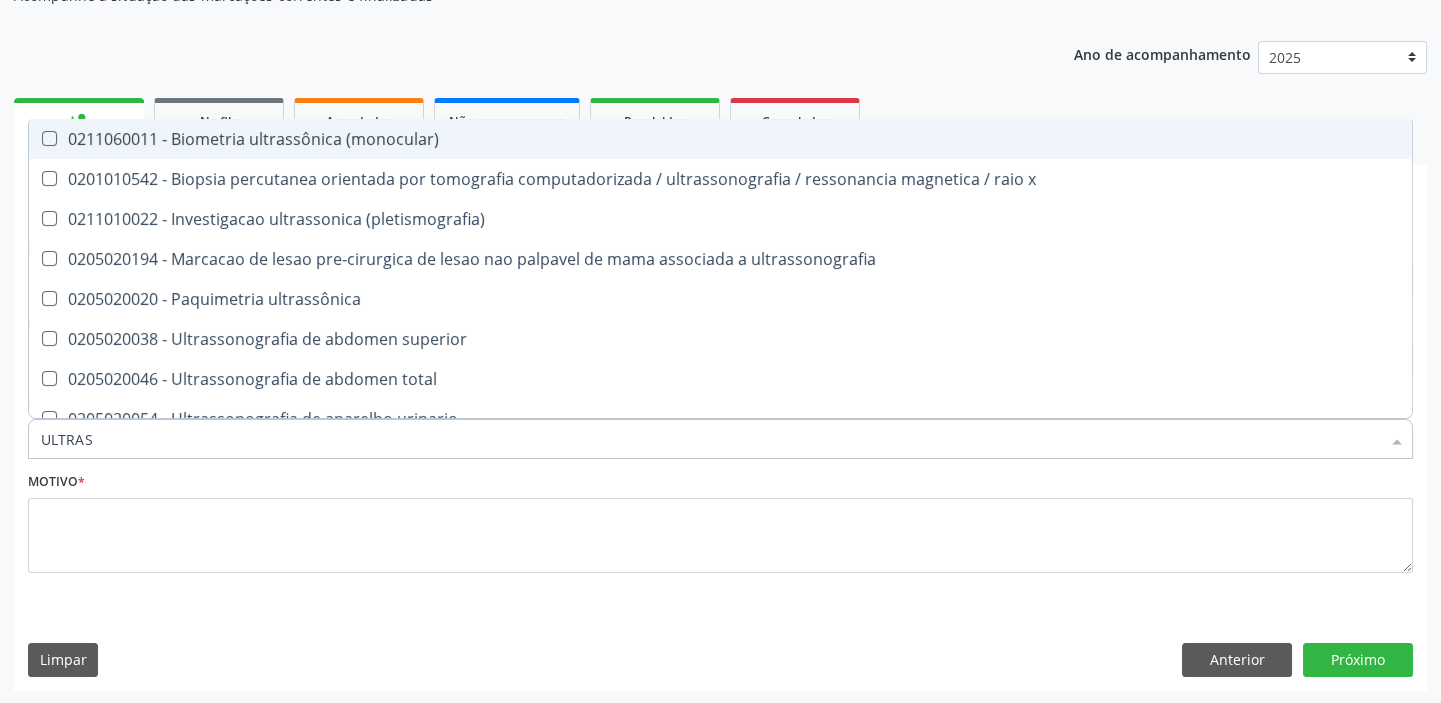 type on "ULTRASS" 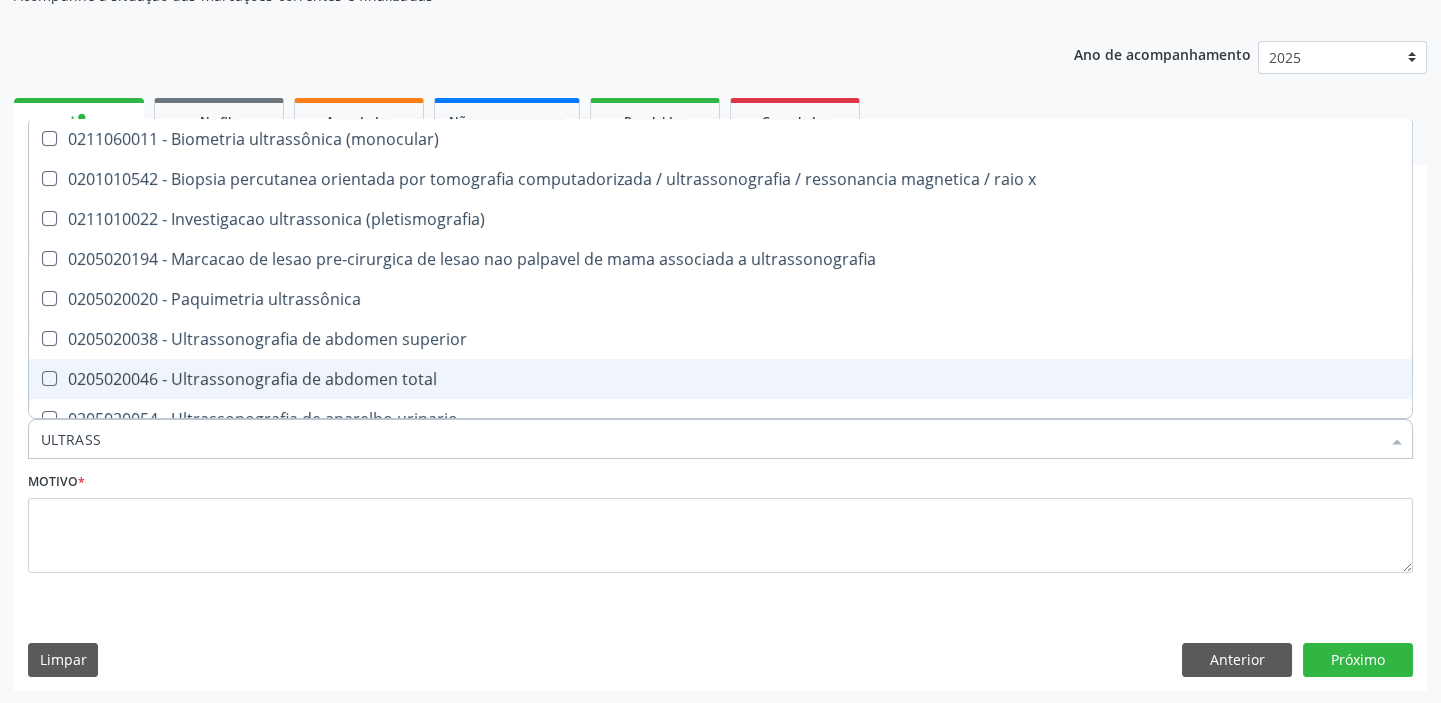 click on "0205020046 - Ultrassonografia de abdomen total" at bounding box center (720, 379) 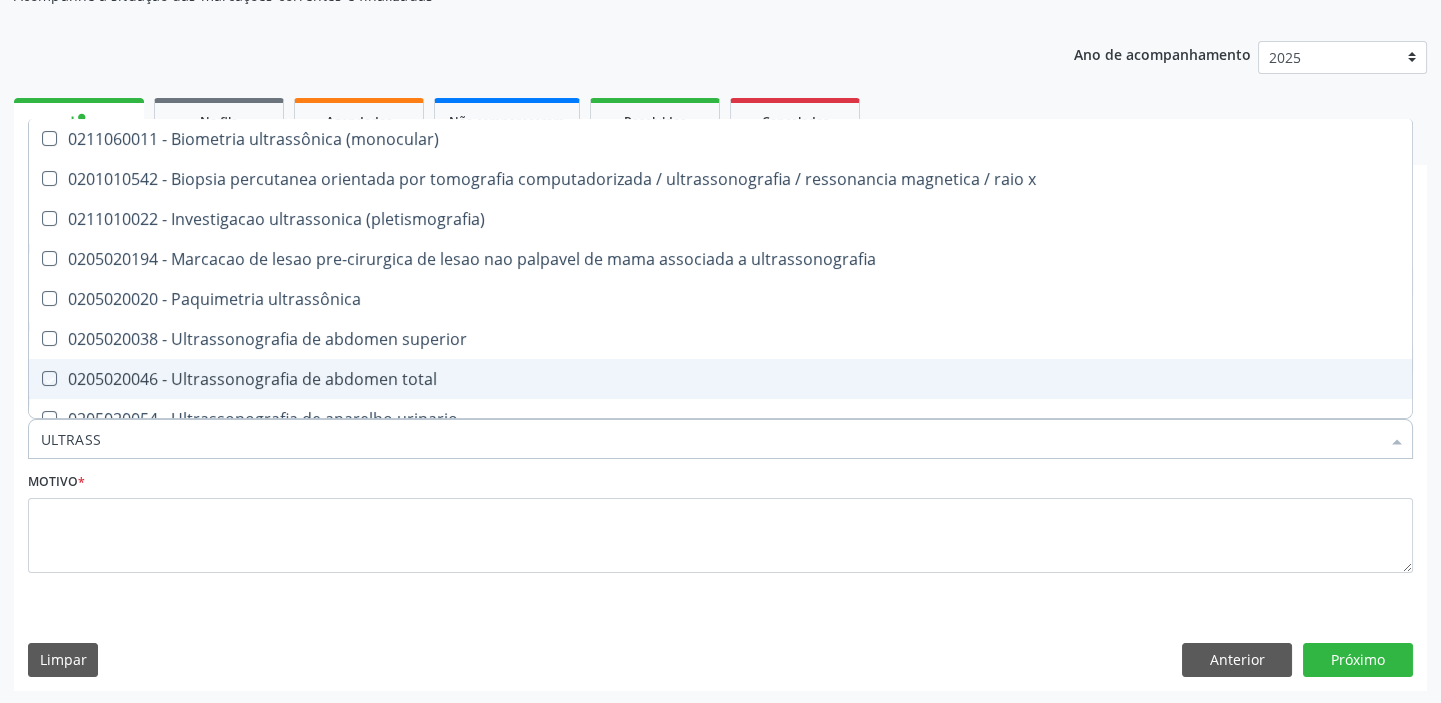 checkbox on "true" 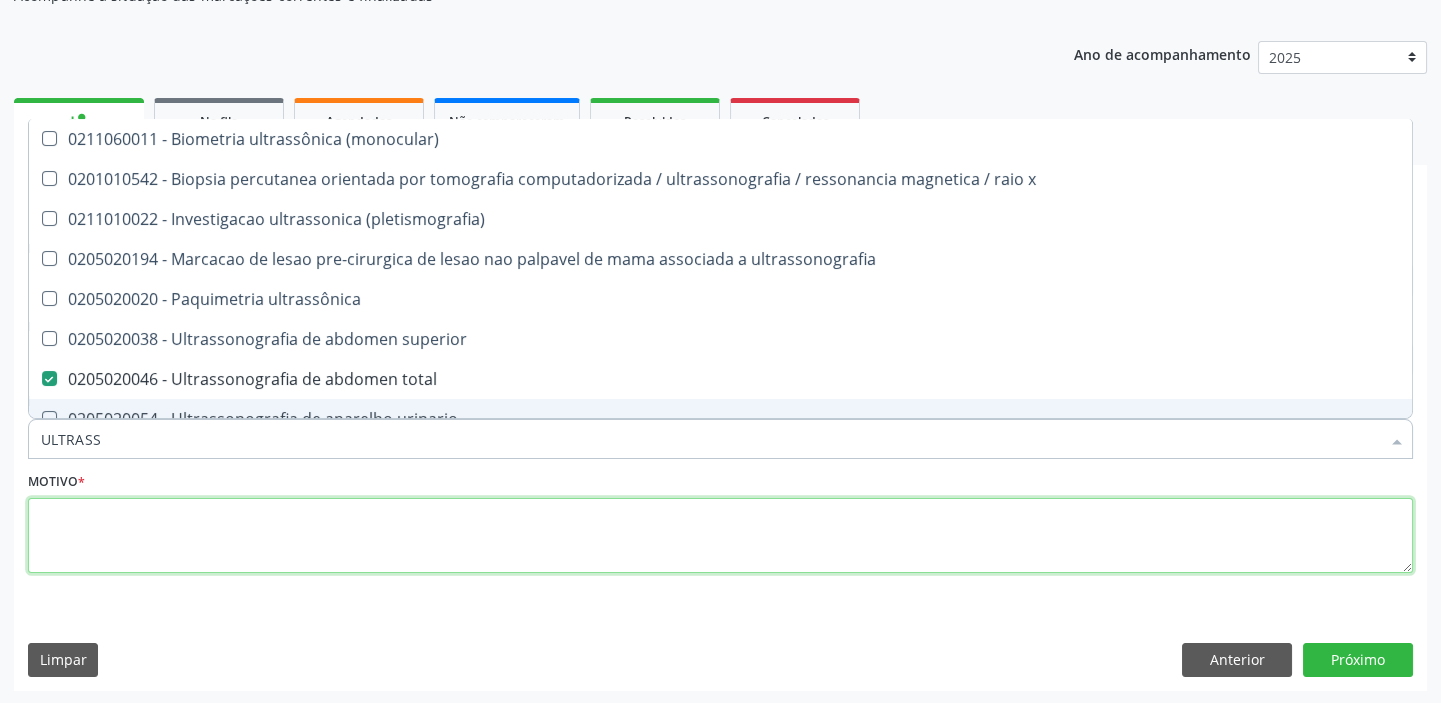 click at bounding box center (720, 536) 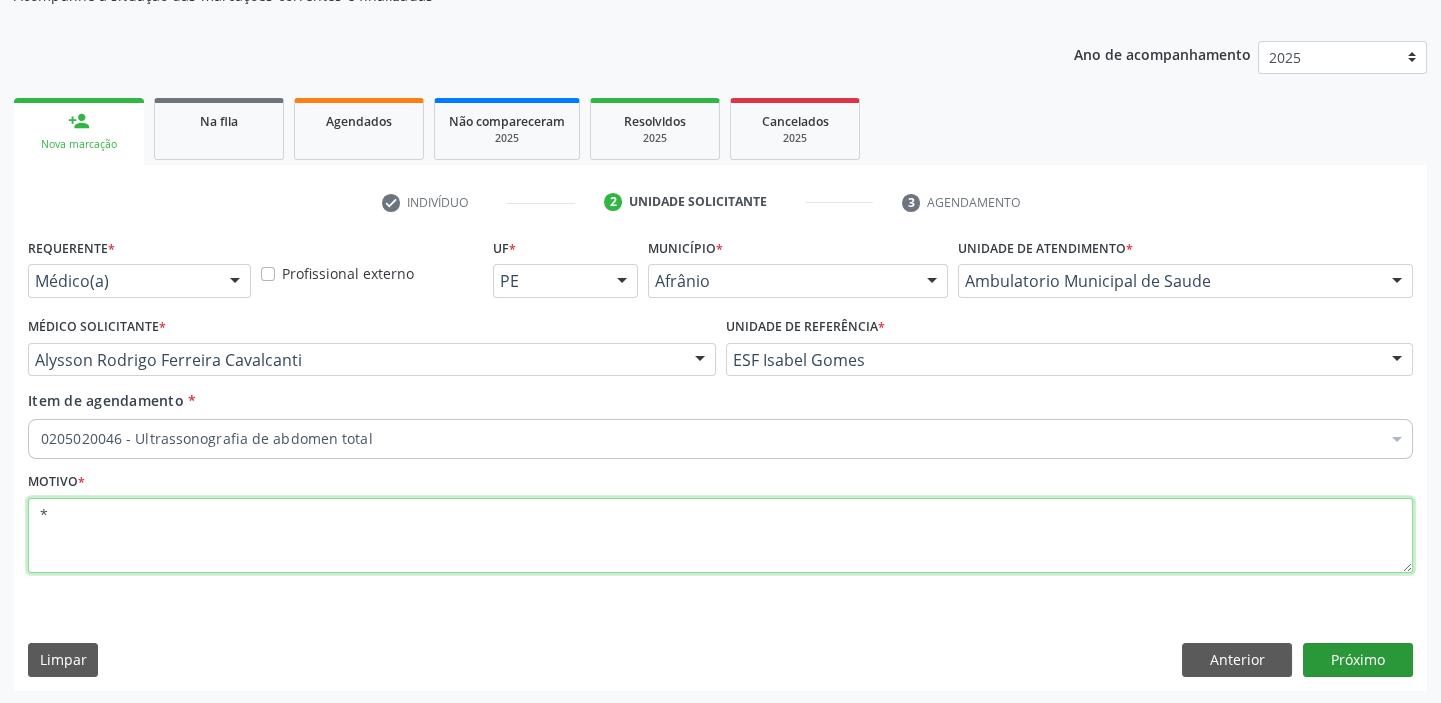type on "*" 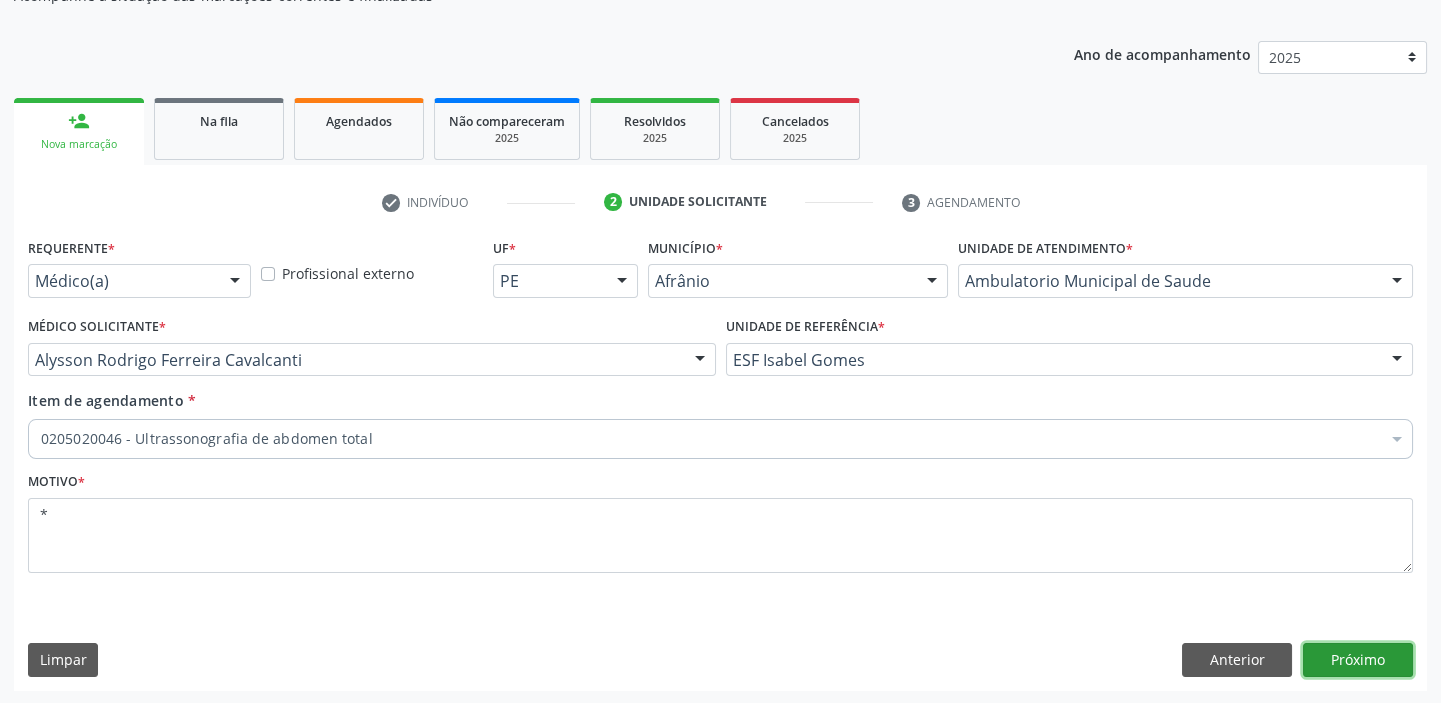 click on "Próximo" at bounding box center (1358, 660) 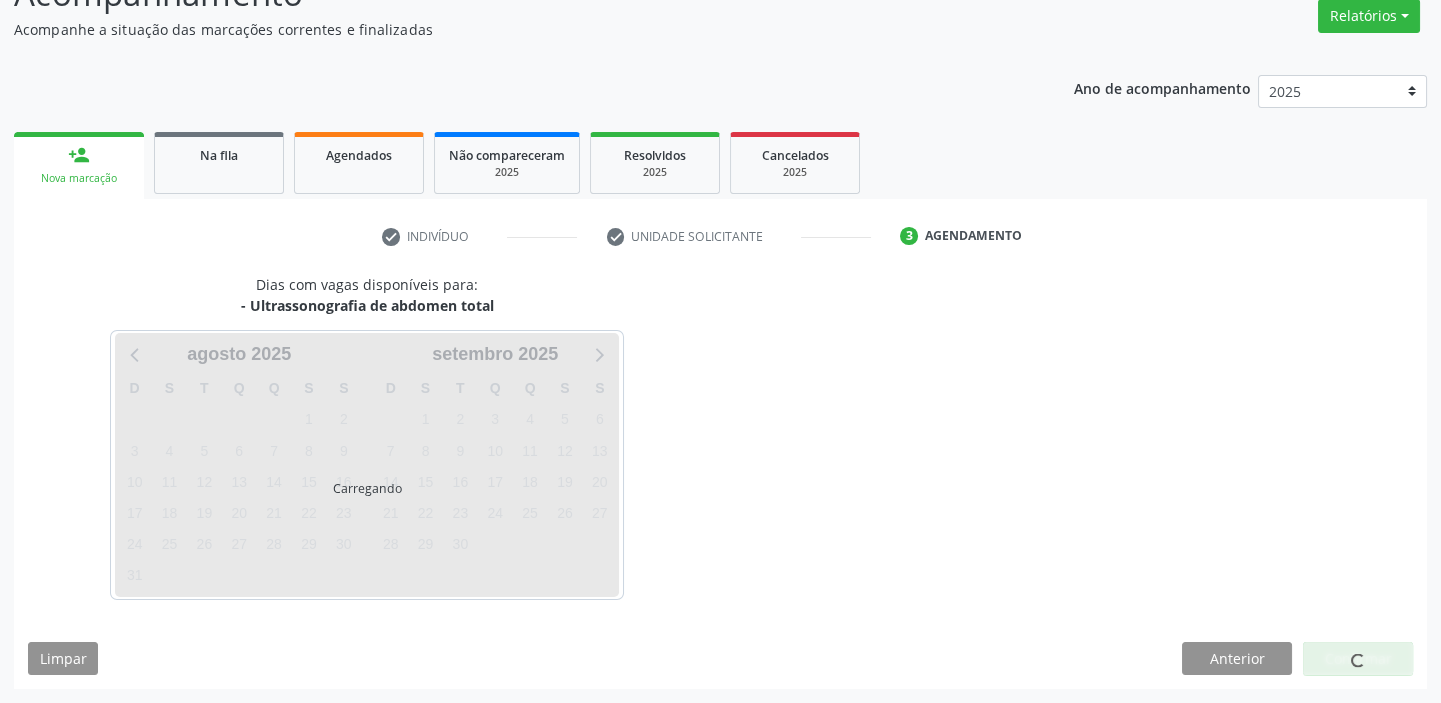scroll, scrollTop: 166, scrollLeft: 0, axis: vertical 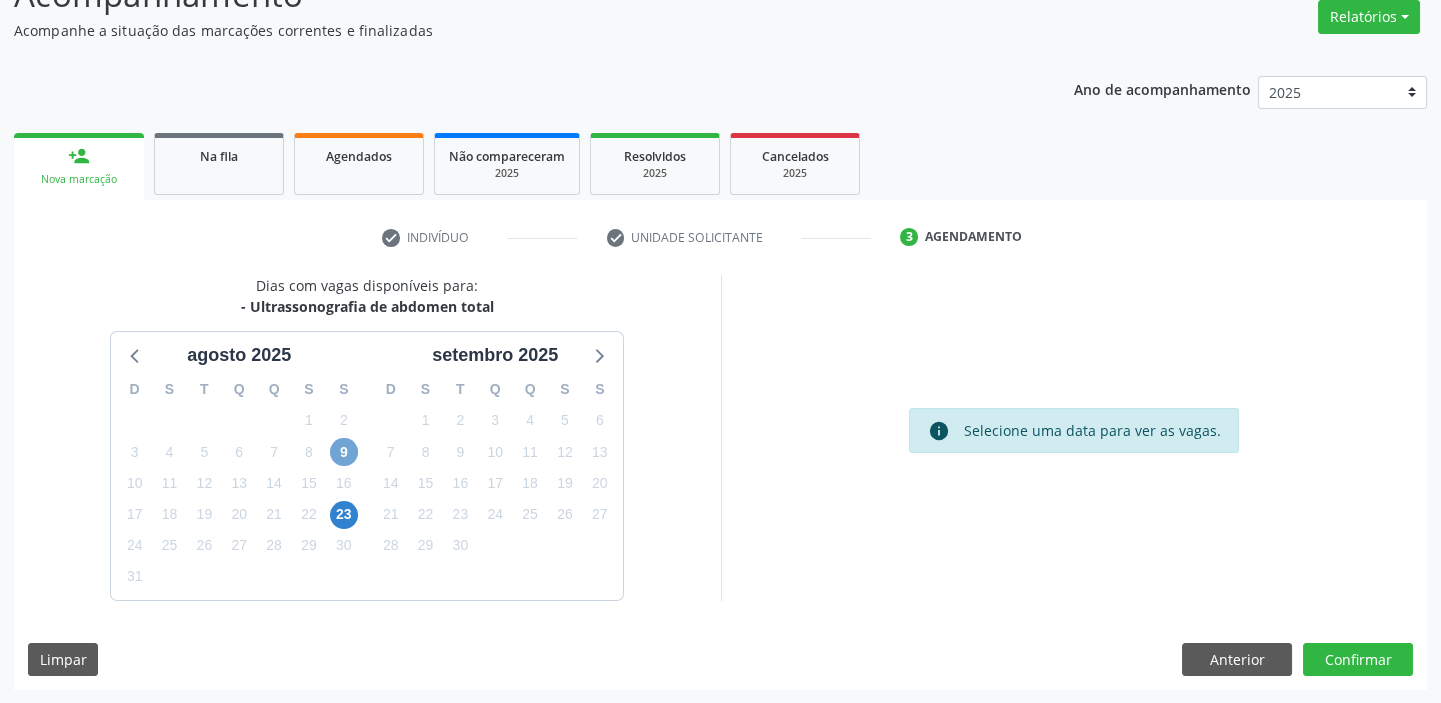 click on "9" at bounding box center (344, 452) 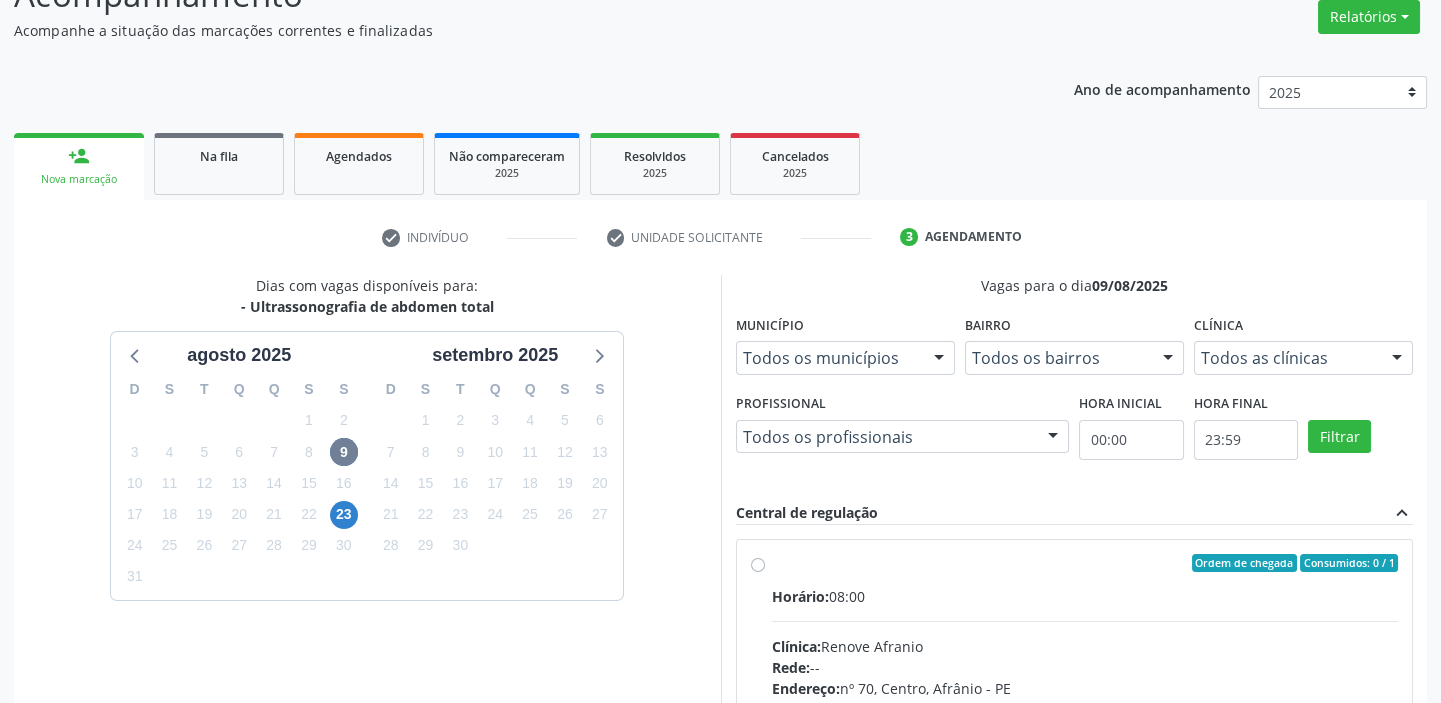 click on "Horário:   08:00" at bounding box center [1085, 596] 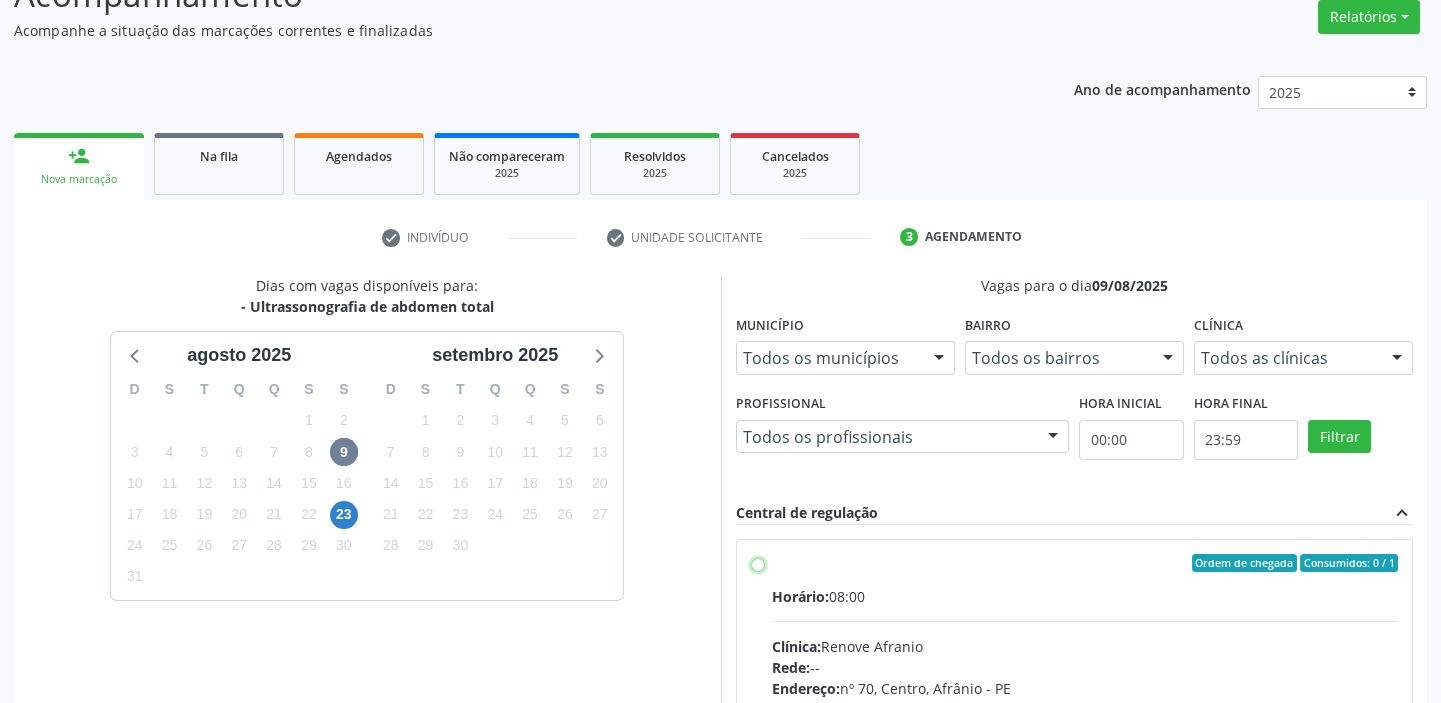 click on "Ordem de chegada
Consumidos: 0 / 1
Horário:   08:00
Clínica:  Renove Afranio
Rede:
--
Endereço:   nº 70, Centro, [CITY] - [STATE]
Telefone:   ([PHONE])
Profissional:
--
Informações adicionais sobre o atendimento
Idade de atendimento:
Sem restrição
Gênero(s) atendido(s):
Sem restrição
Informações adicionais:
--" at bounding box center [758, 563] 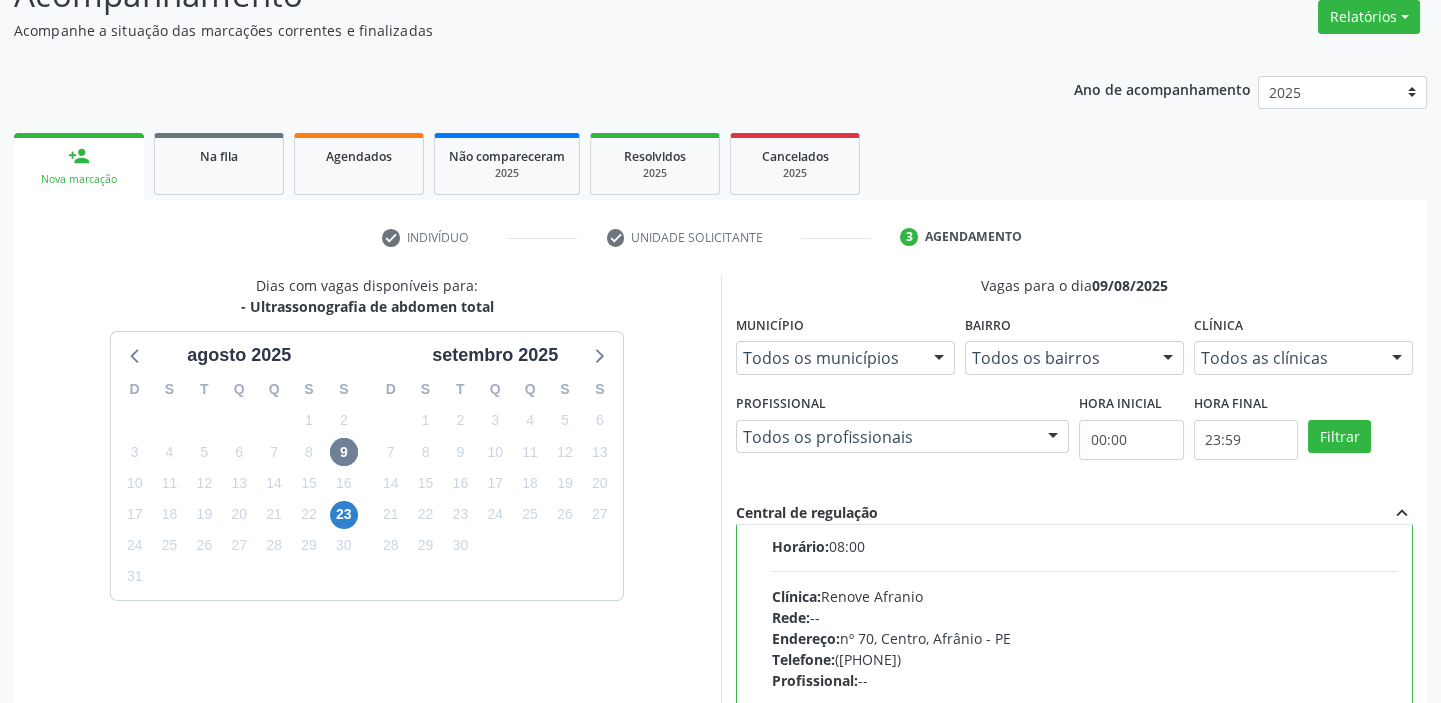 scroll, scrollTop: 99, scrollLeft: 0, axis: vertical 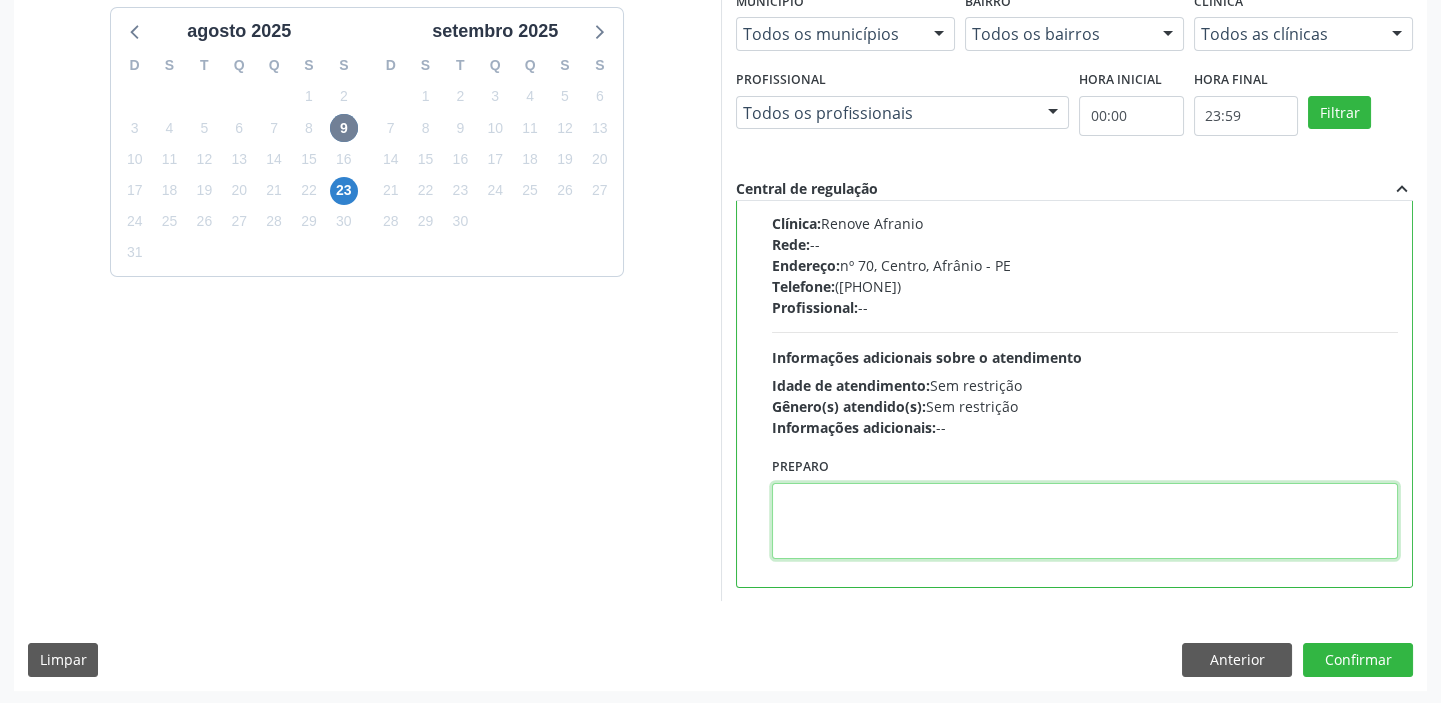 click at bounding box center (1085, 521) 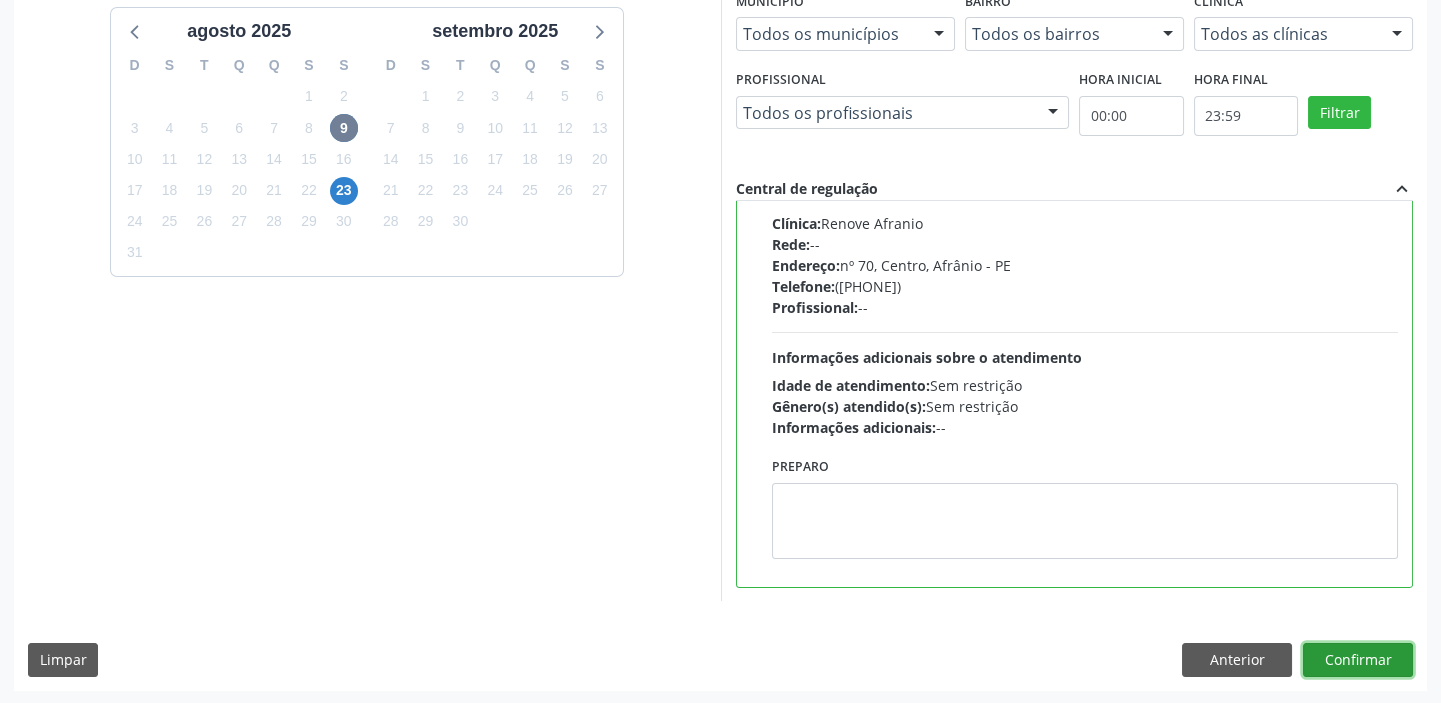 click on "Confirmar" at bounding box center [1358, 660] 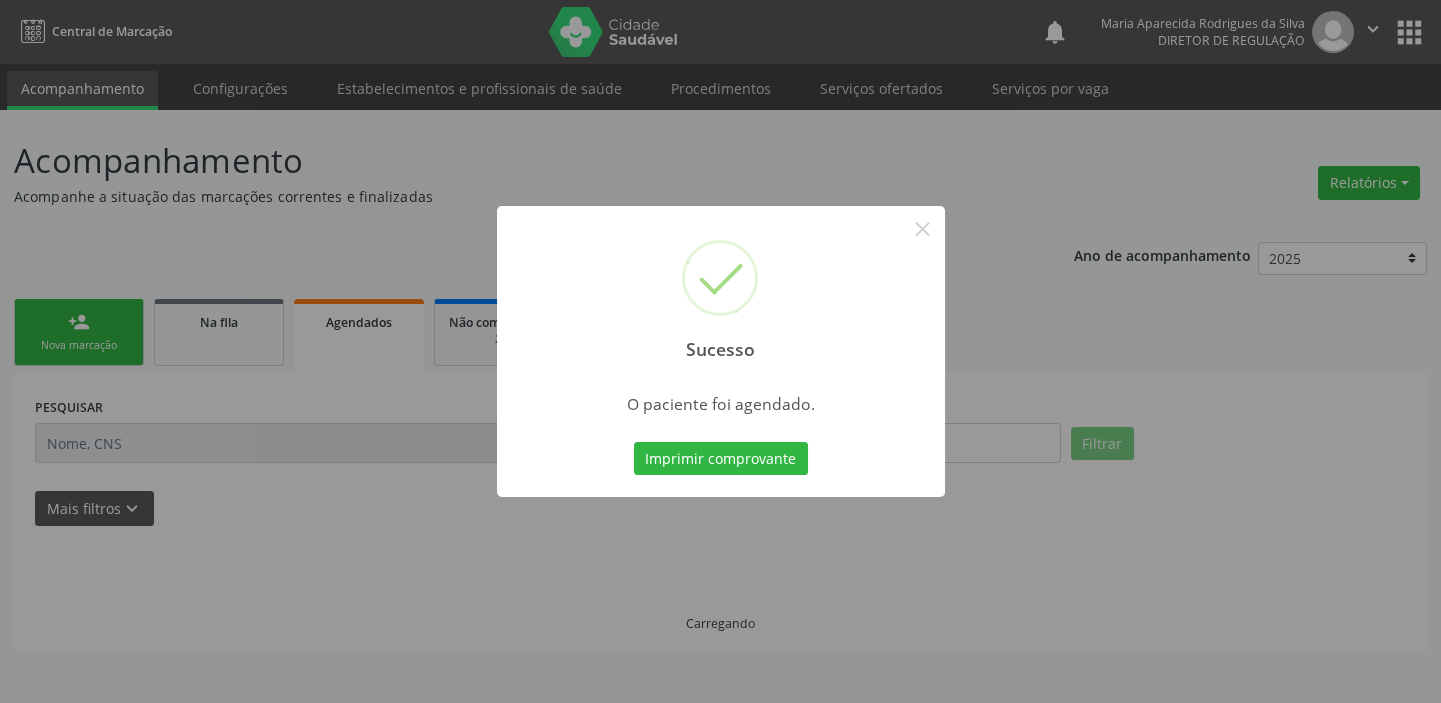 scroll, scrollTop: 0, scrollLeft: 0, axis: both 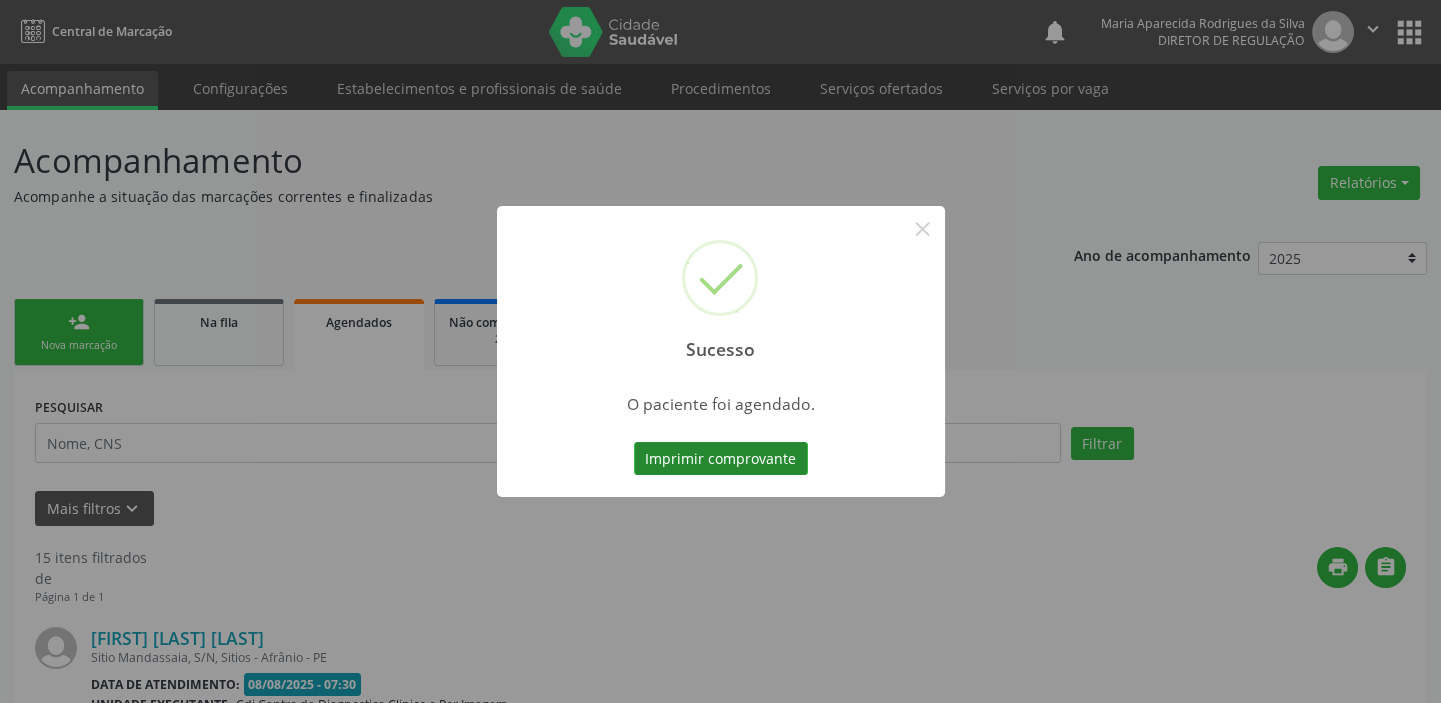 click on "Imprimir comprovante" at bounding box center [721, 459] 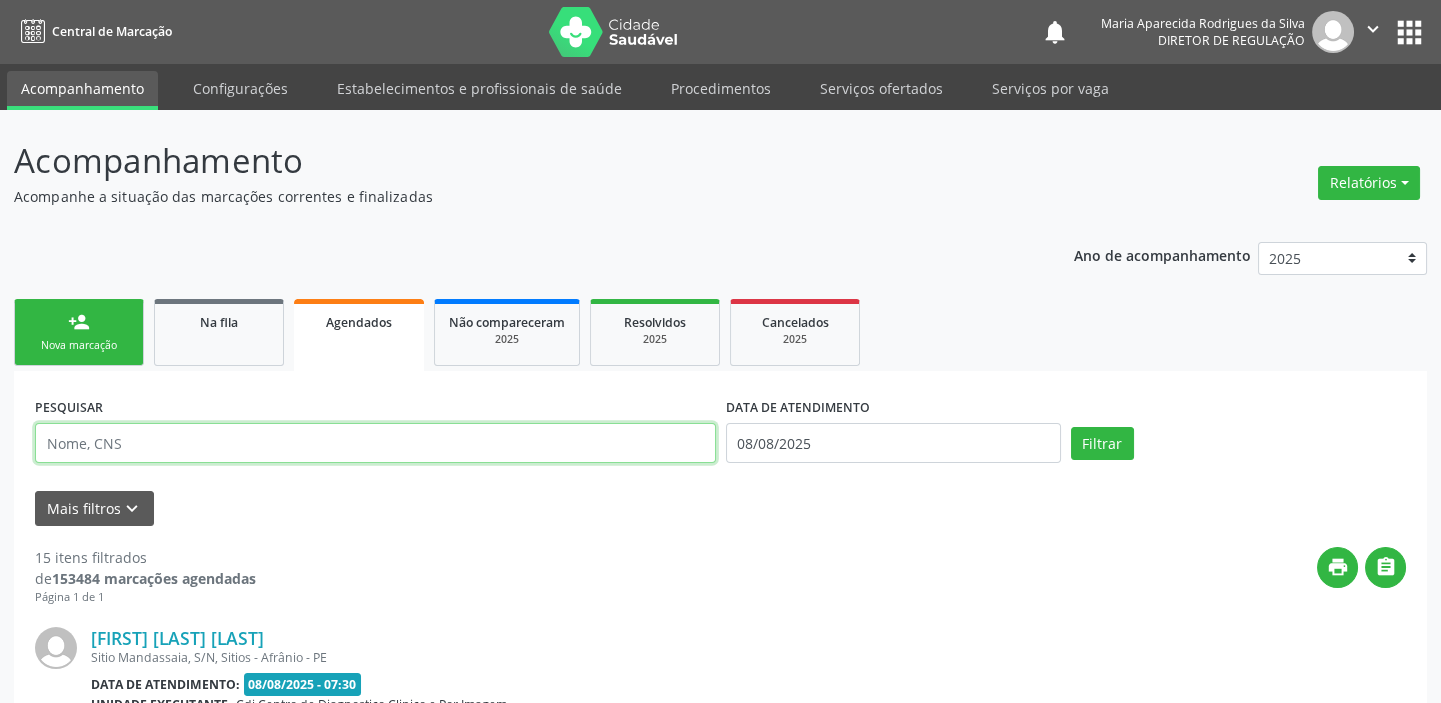 click at bounding box center [375, 443] 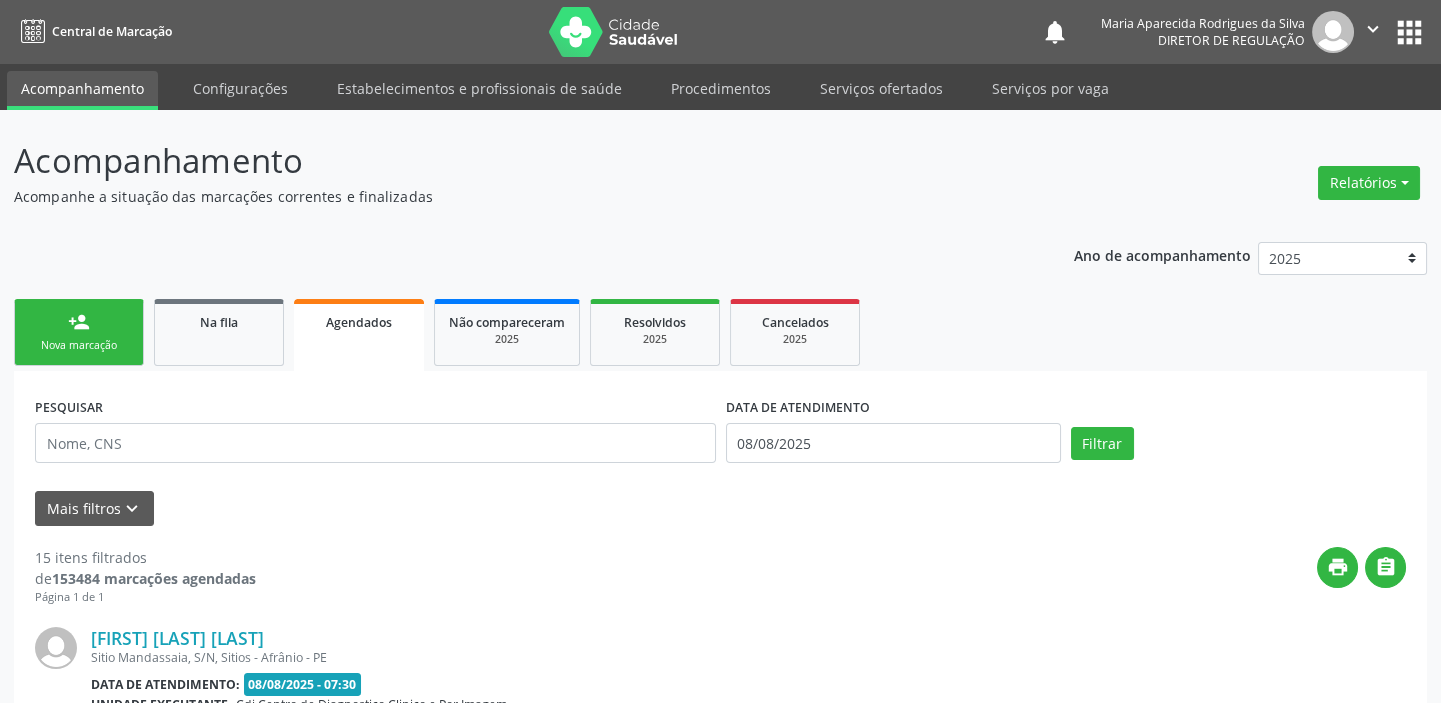 click on "Nova marcação" at bounding box center (79, 345) 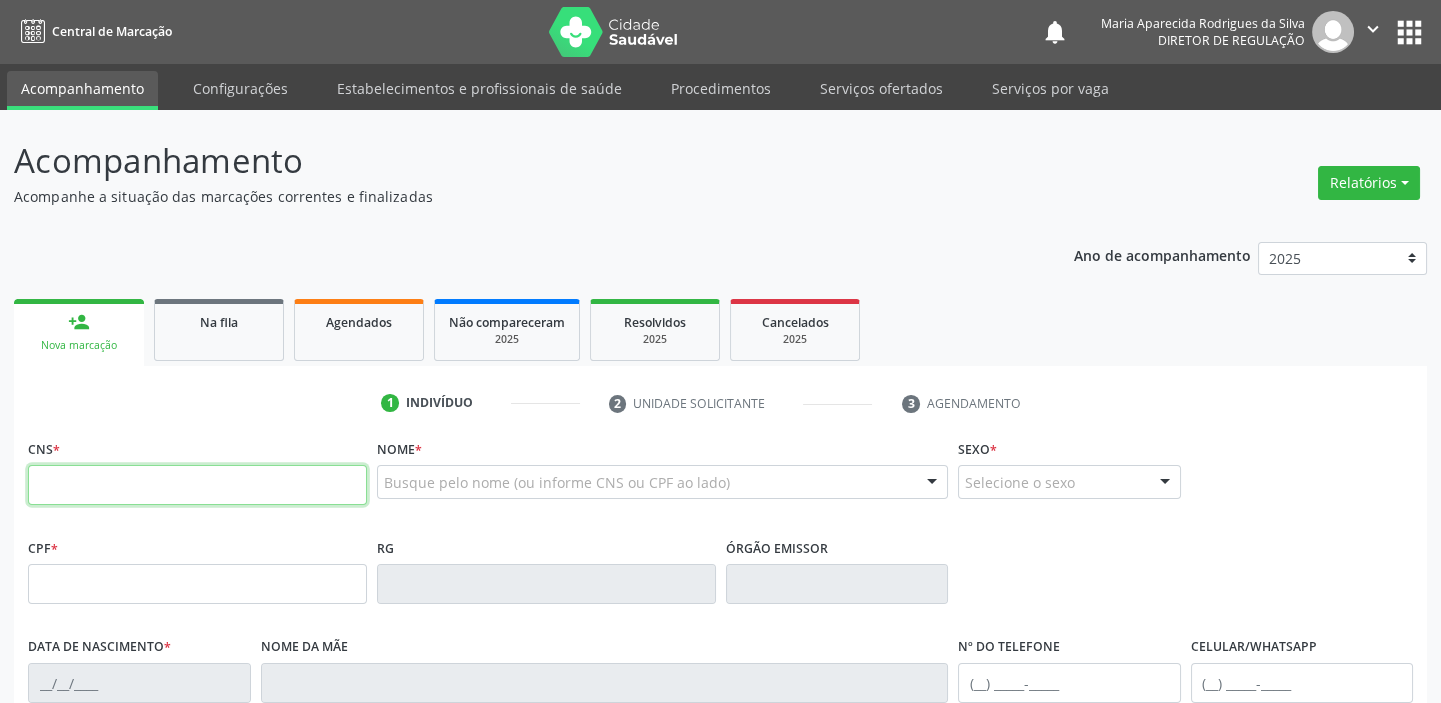 click at bounding box center (197, 485) 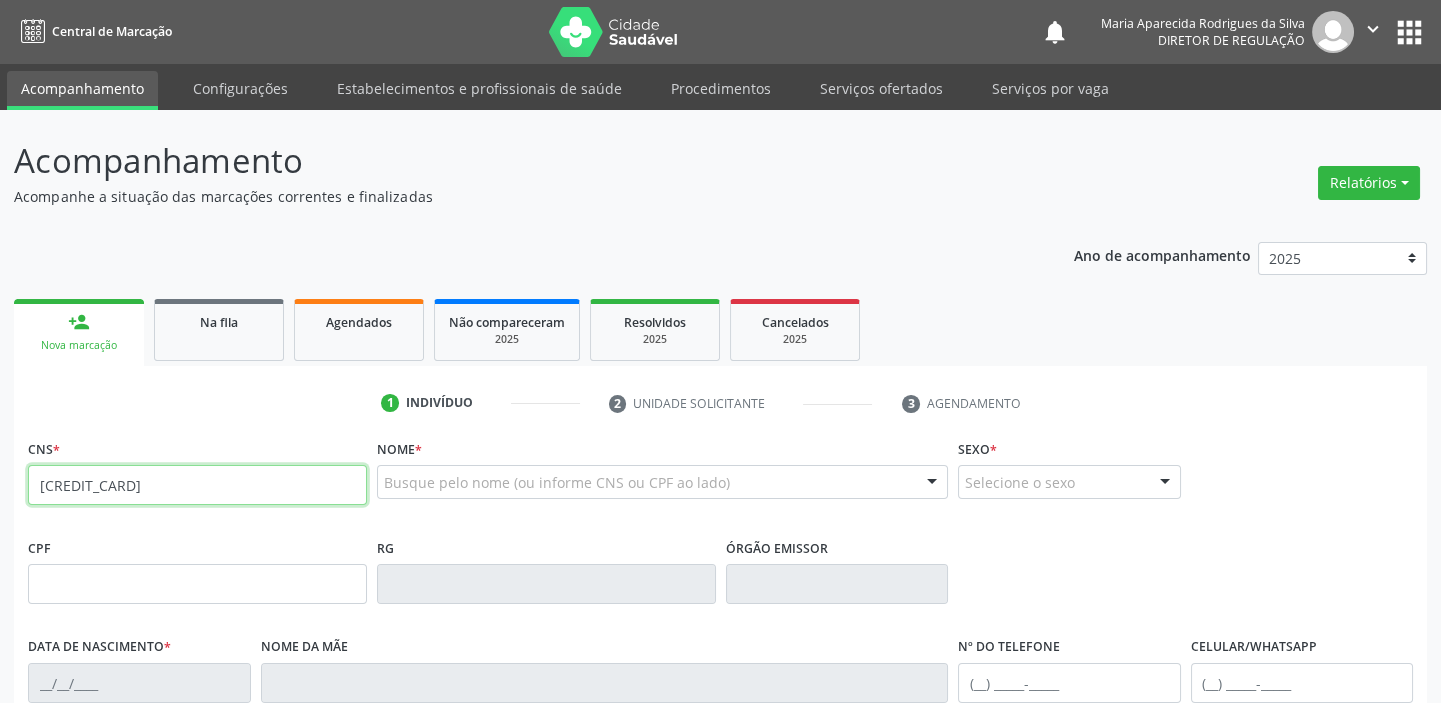 type on "[CREDIT_CARD]" 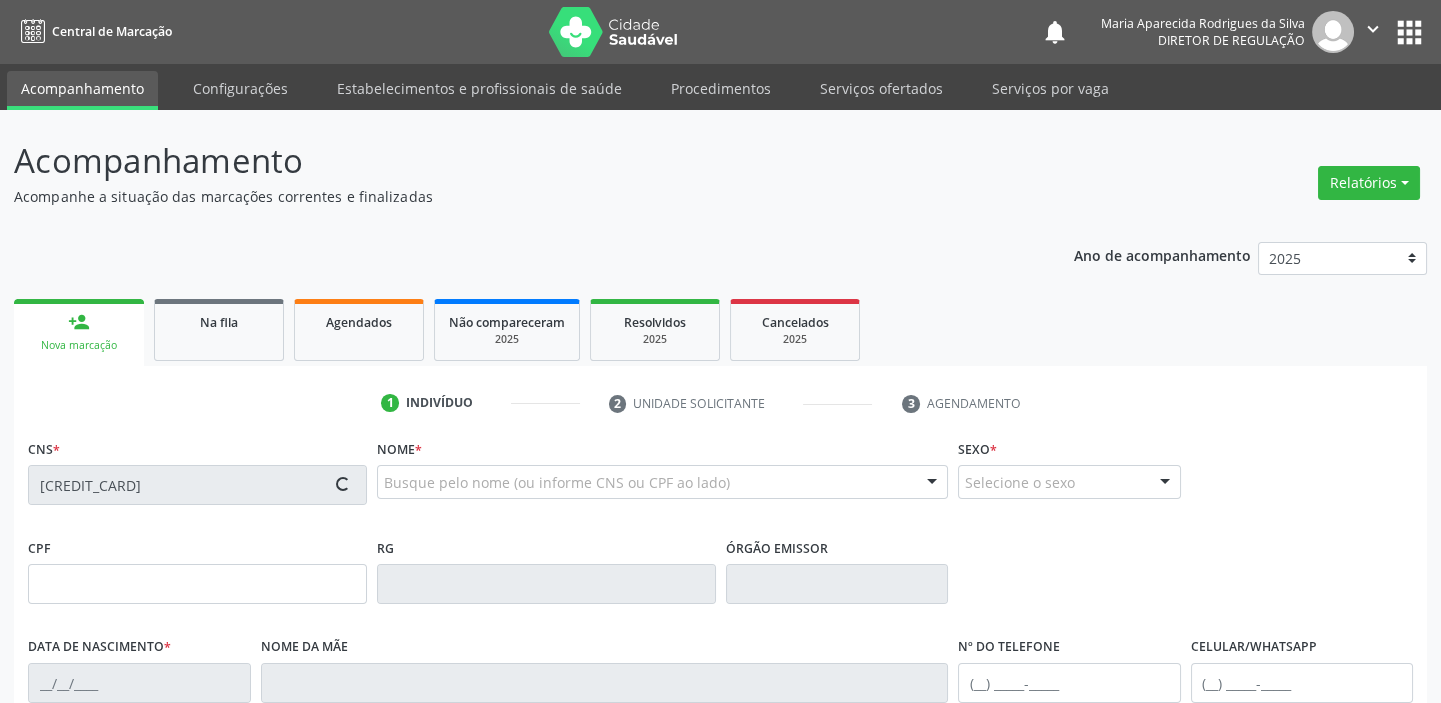 type on "[DATE]" 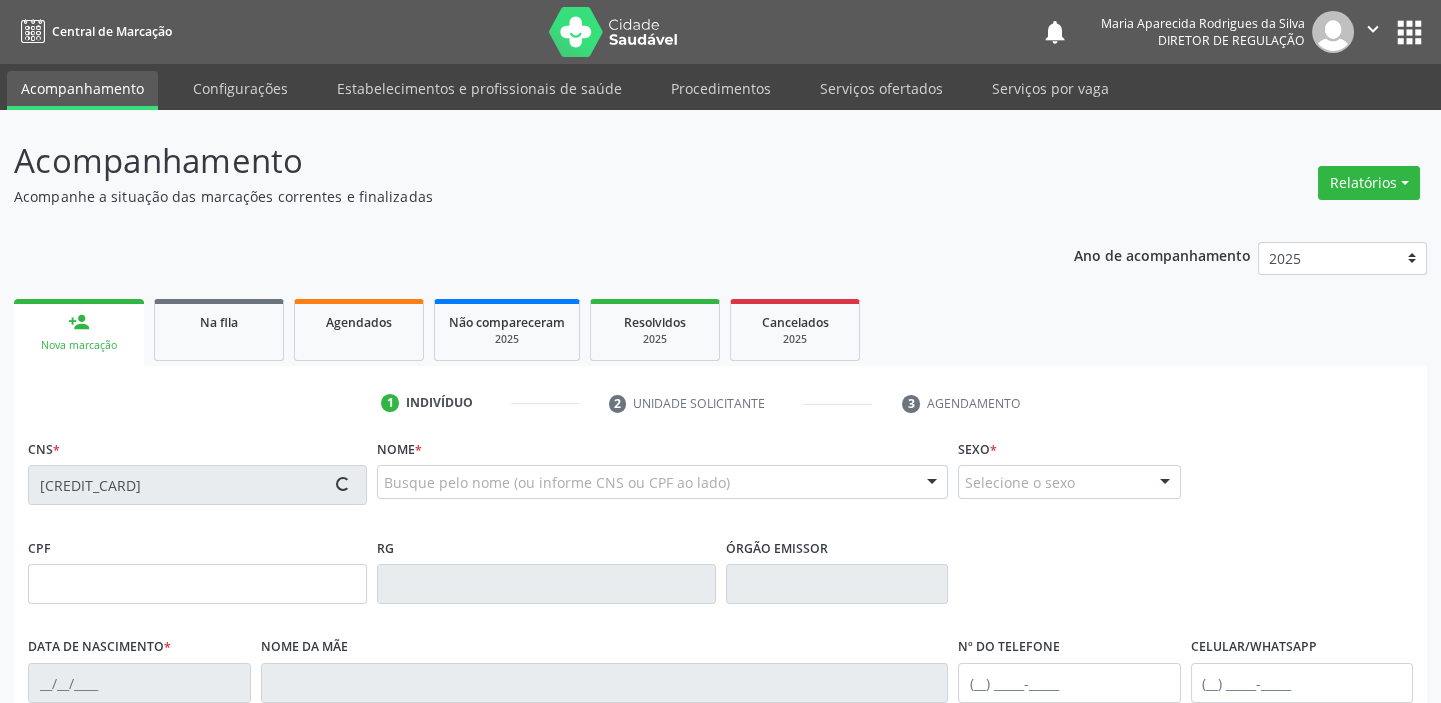 type on "([PHONE])" 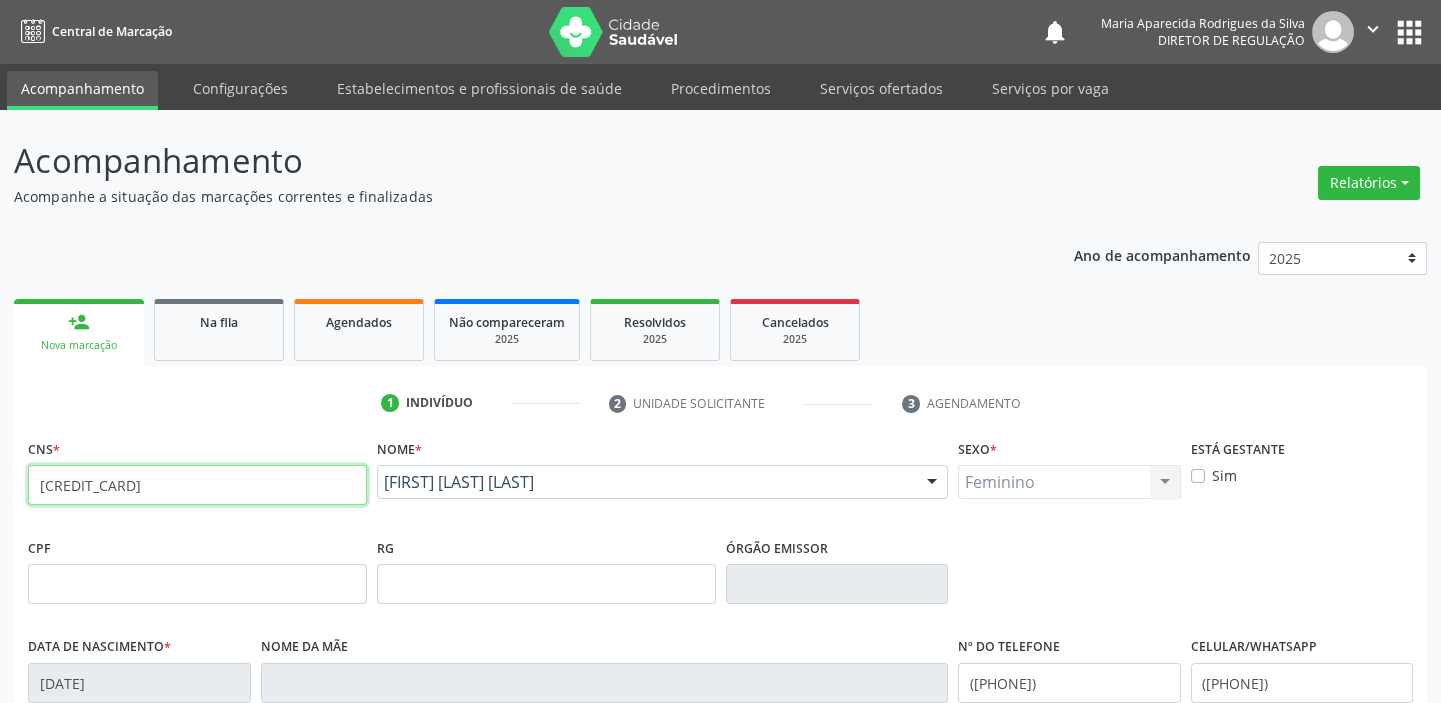 drag, startPoint x: 177, startPoint y: 487, endPoint x: 28, endPoint y: 486, distance: 149.00336 